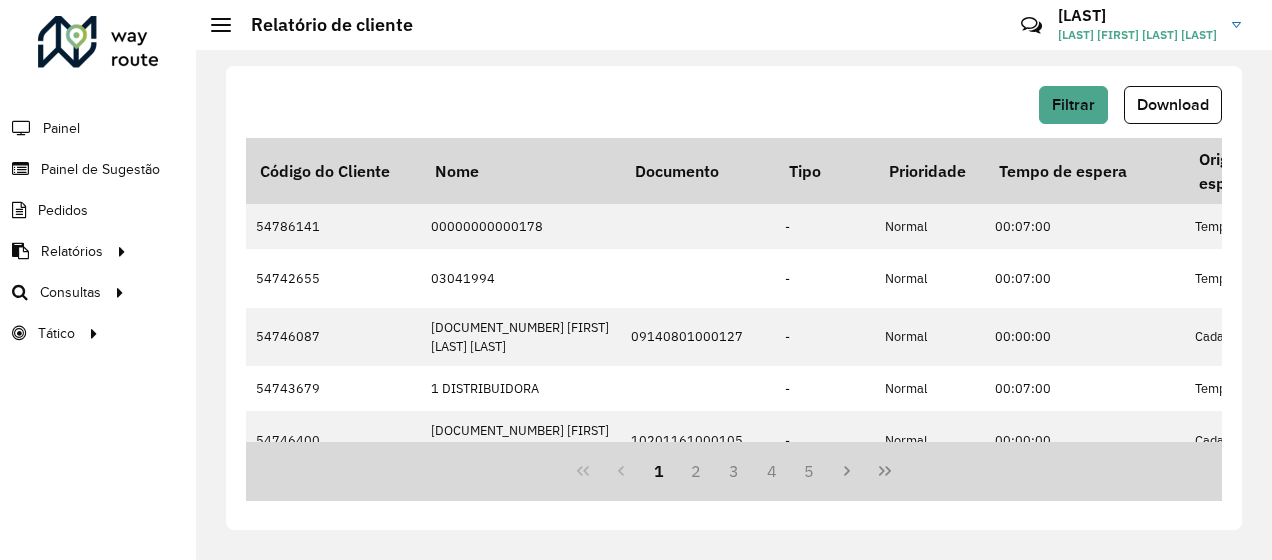 scroll, scrollTop: 0, scrollLeft: 0, axis: both 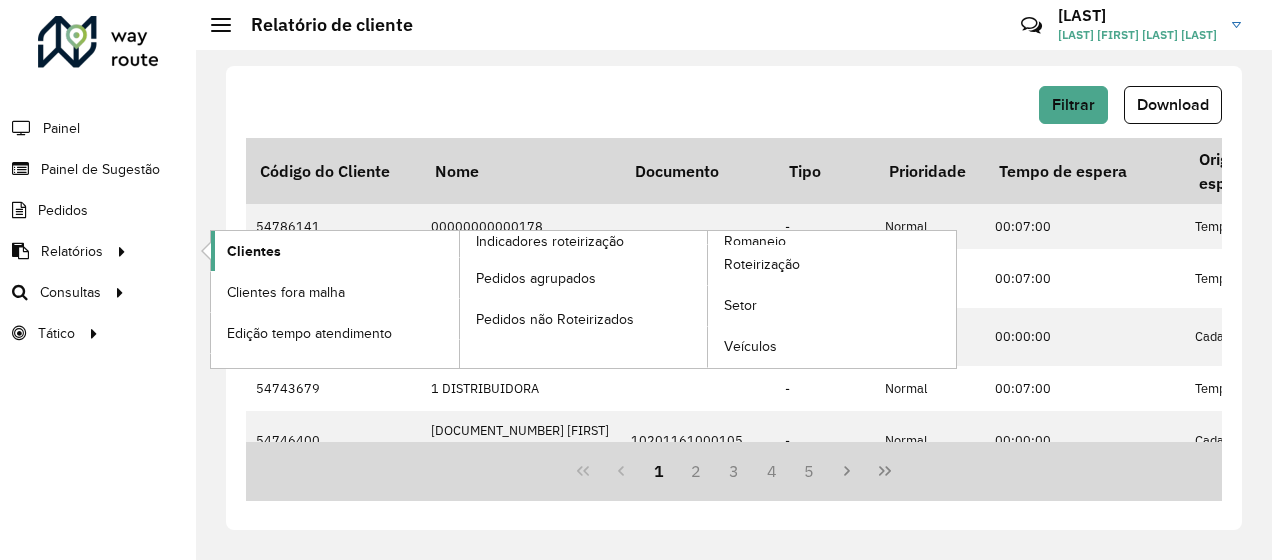 click on "Clientes" 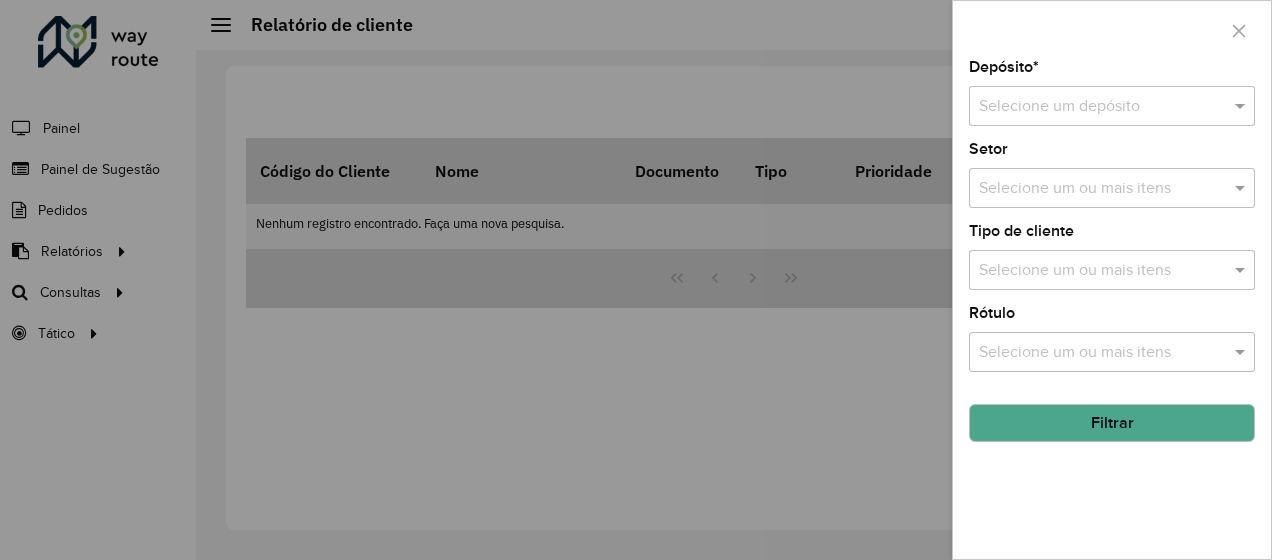 scroll, scrollTop: 0, scrollLeft: 0, axis: both 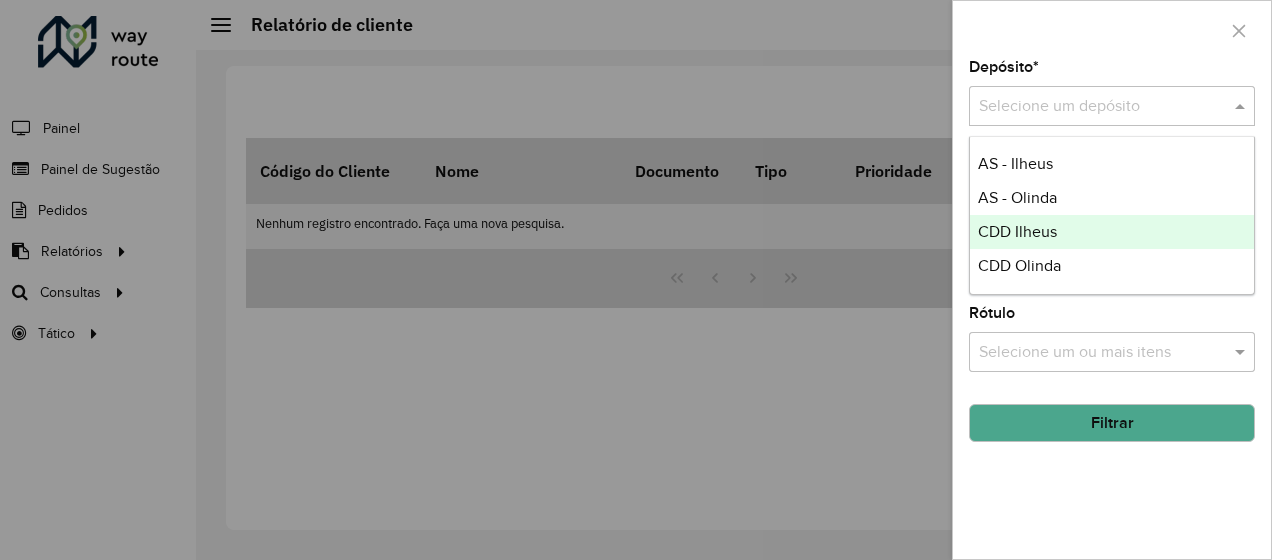 click on "CDD Ilheus" at bounding box center (1017, 231) 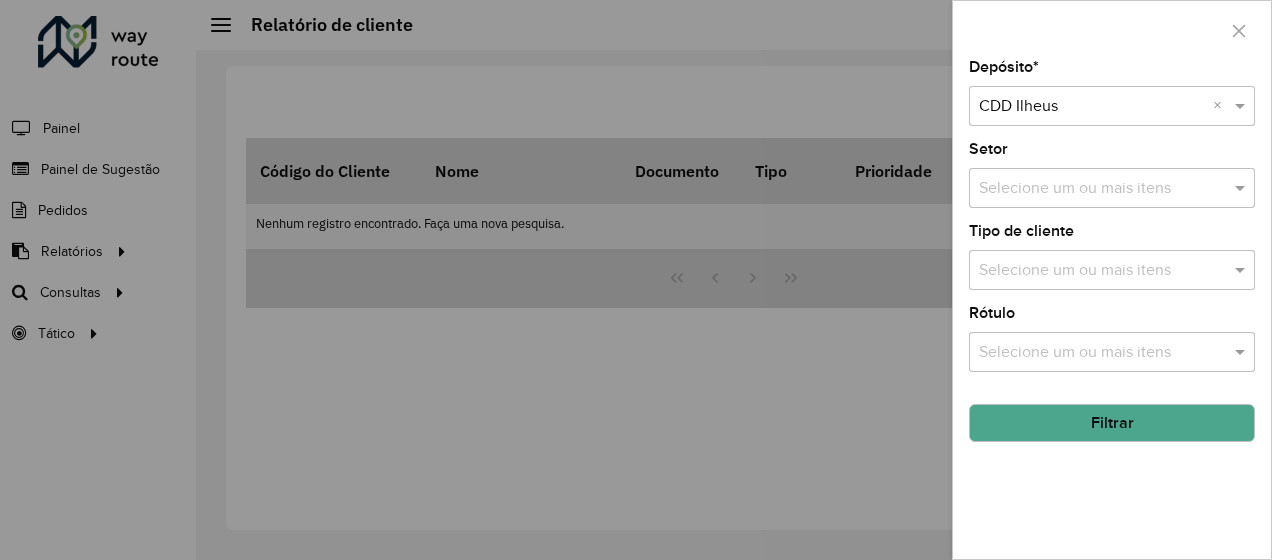 click on "Filtrar" 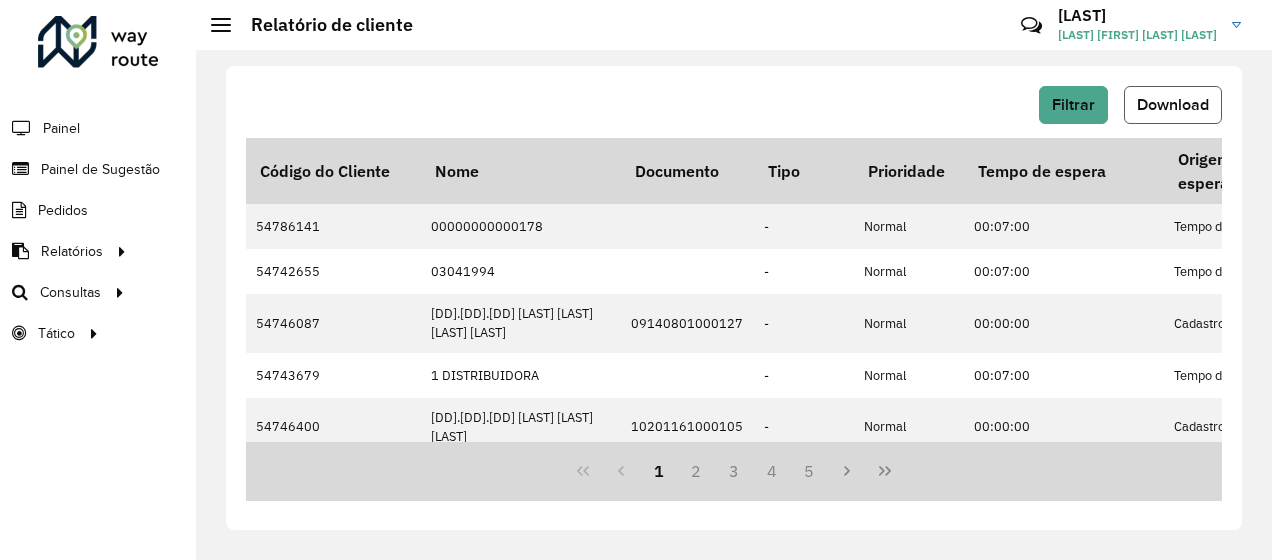 click on "Download" 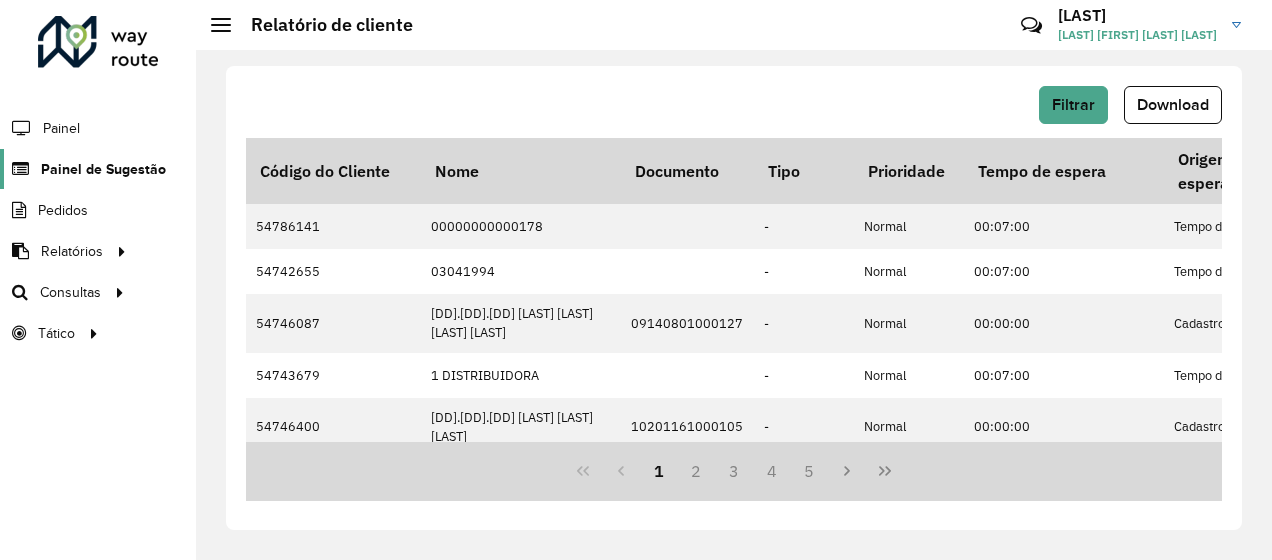 click on "Painel de Sugestão" 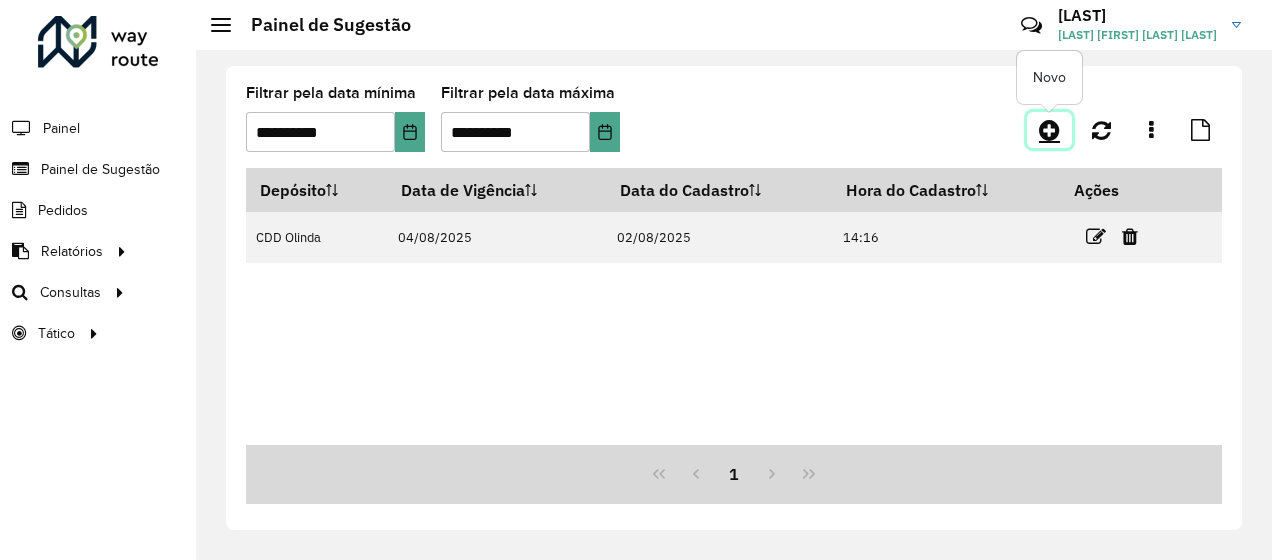 click 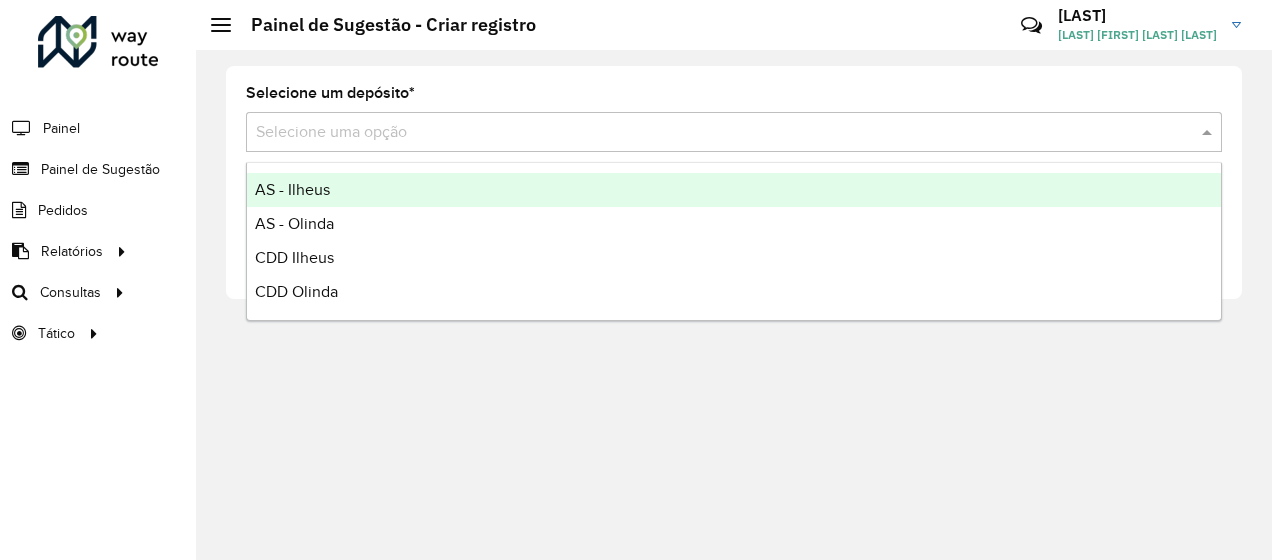 click at bounding box center (714, 133) 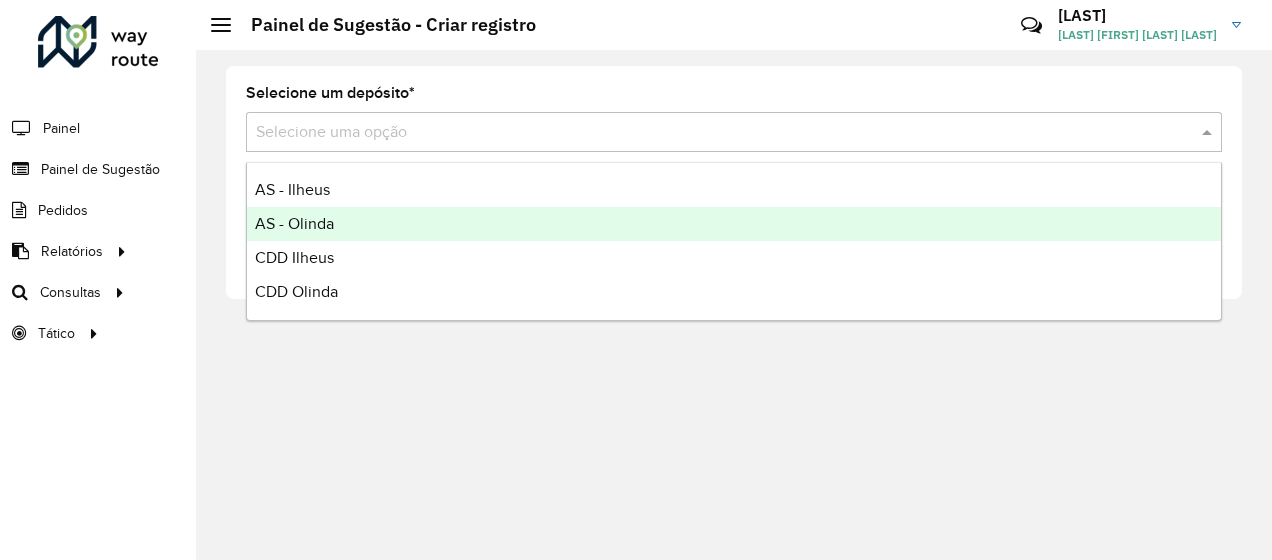 click on "AS - Ilheus" at bounding box center (292, 189) 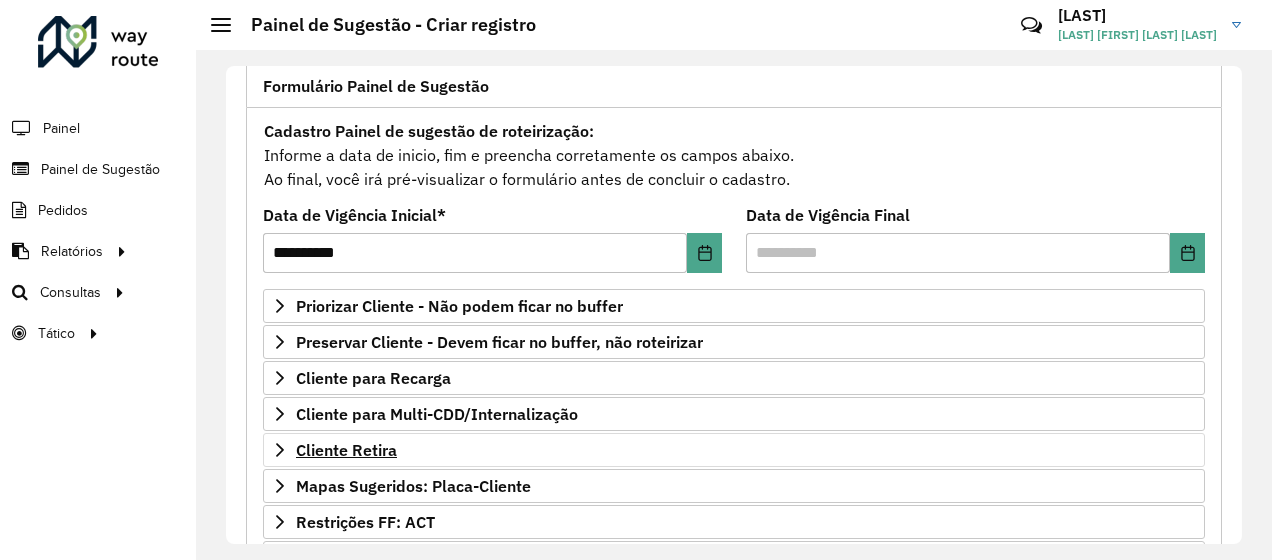 scroll, scrollTop: 300, scrollLeft: 0, axis: vertical 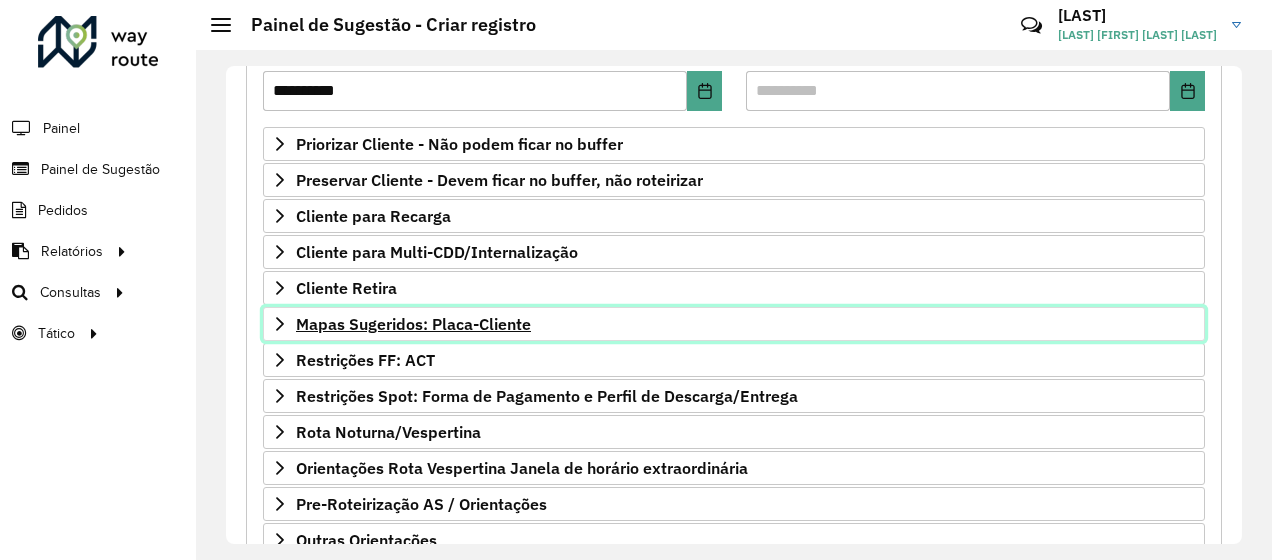 click on "Mapas Sugeridos: Placa-Cliente" at bounding box center (413, 324) 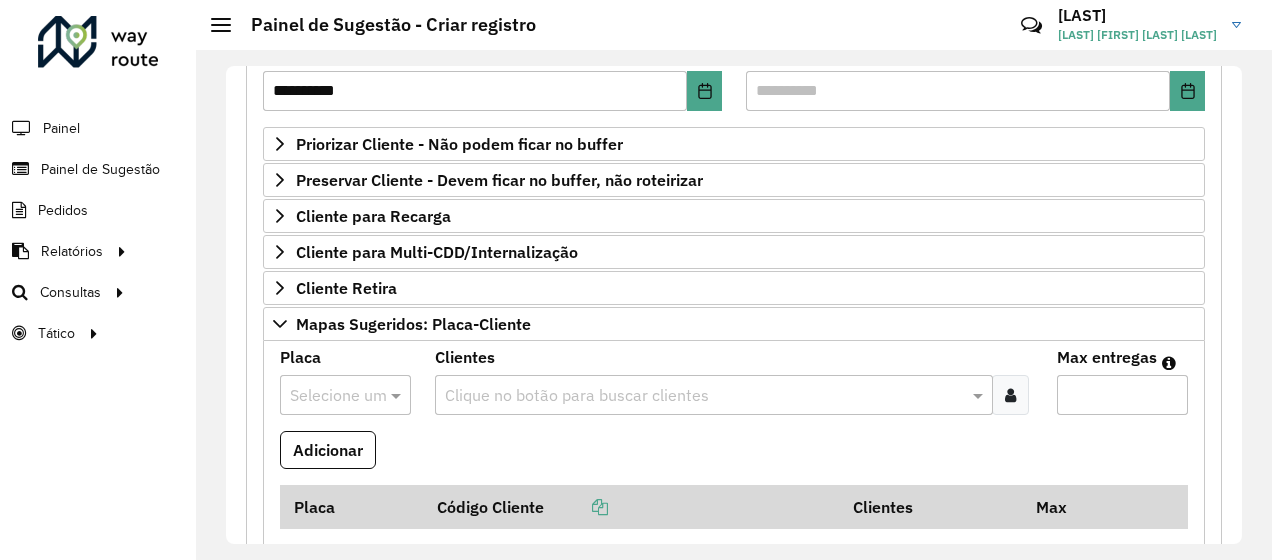 click at bounding box center [325, 396] 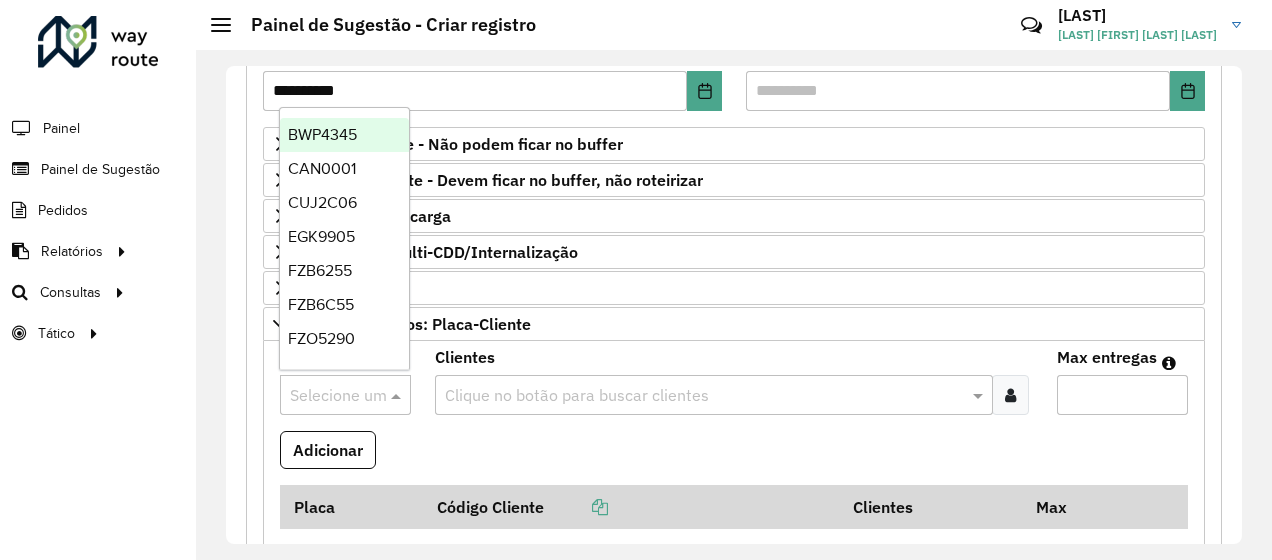 paste on "*******" 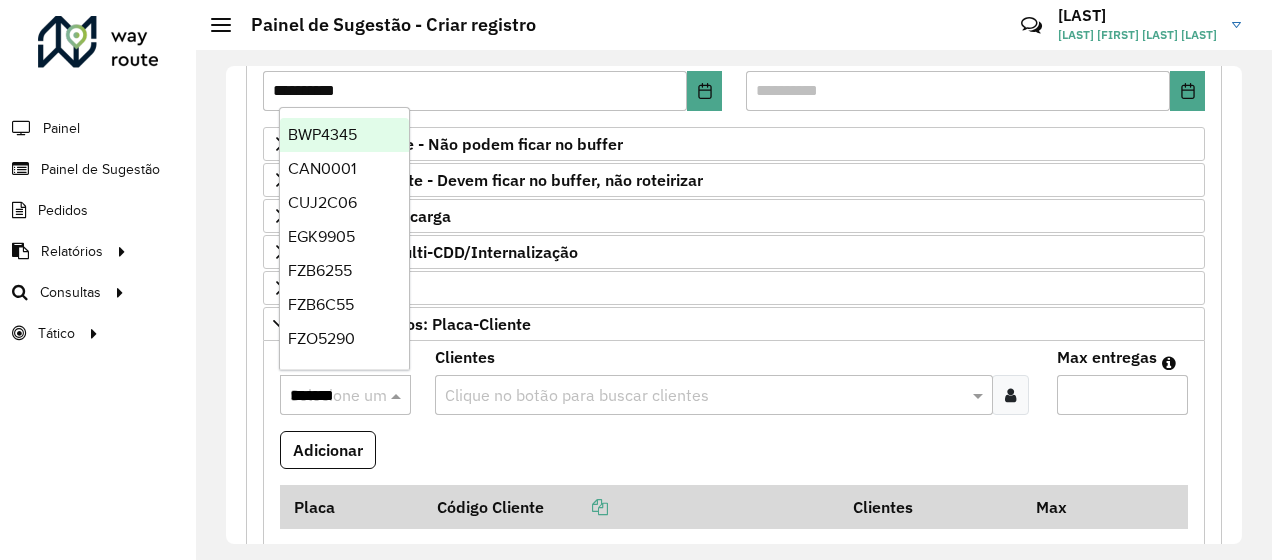 scroll, scrollTop: 0, scrollLeft: 3, axis: horizontal 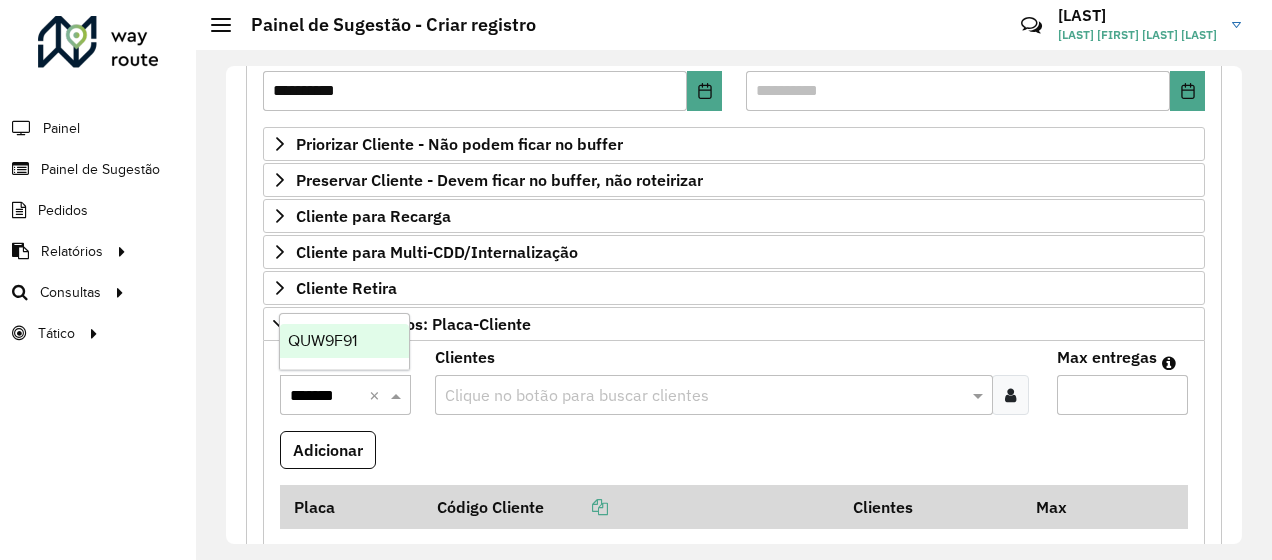 type 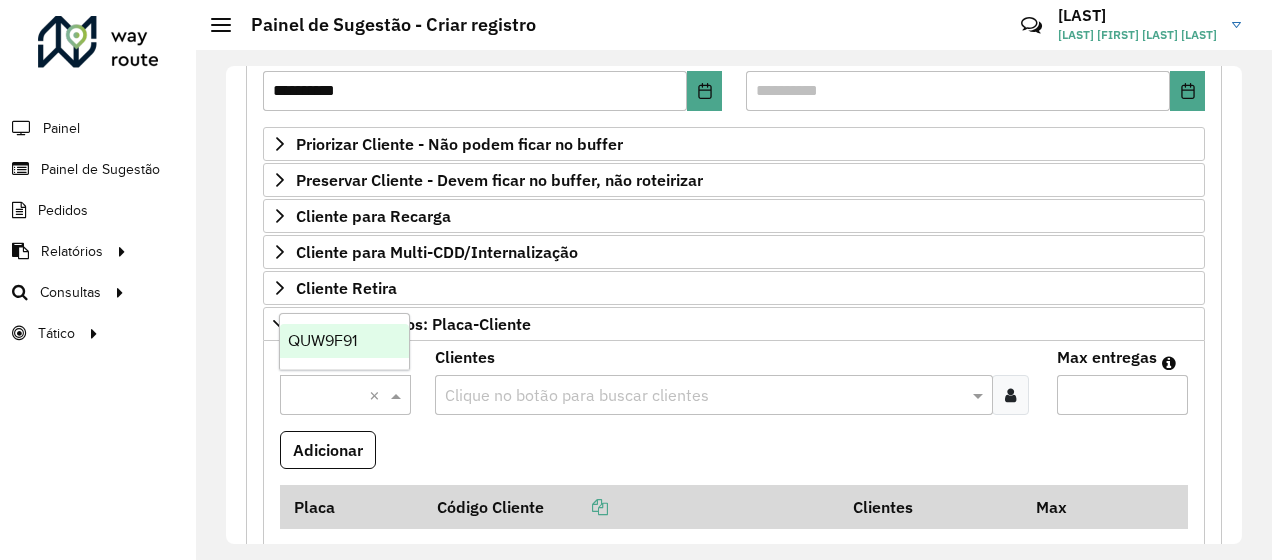 scroll, scrollTop: 0, scrollLeft: 0, axis: both 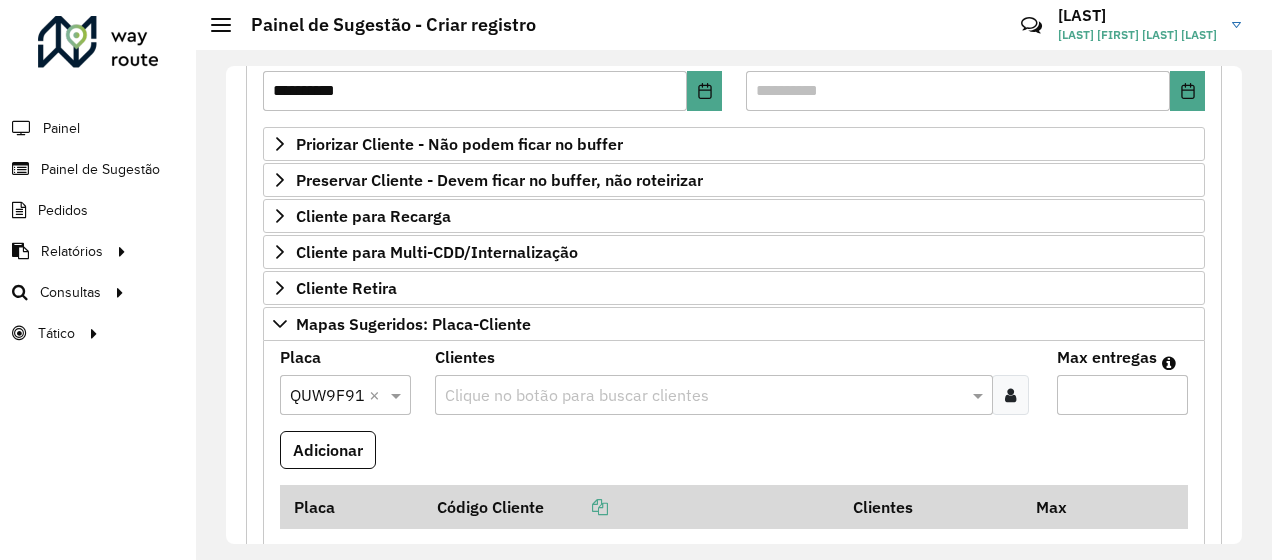 paste on "*****" 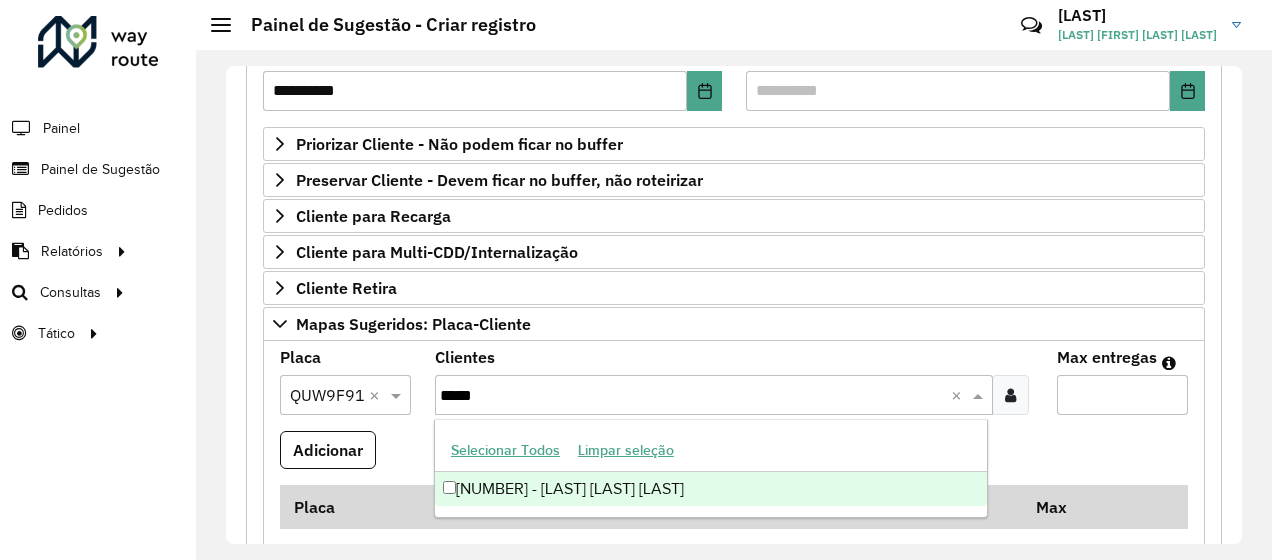 type on "*****" 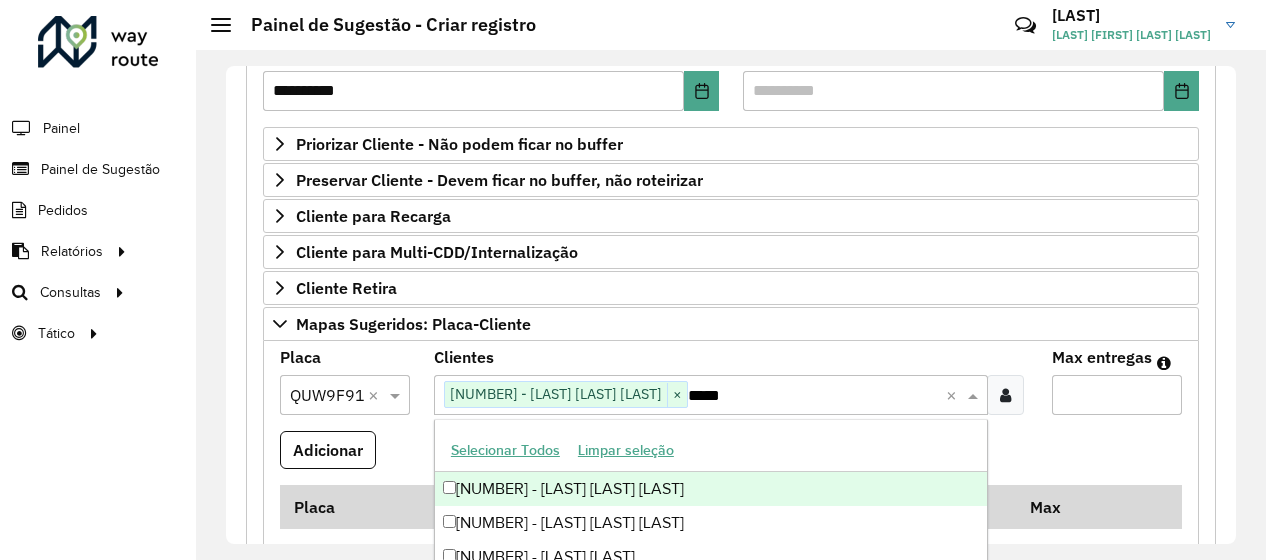 type on "*" 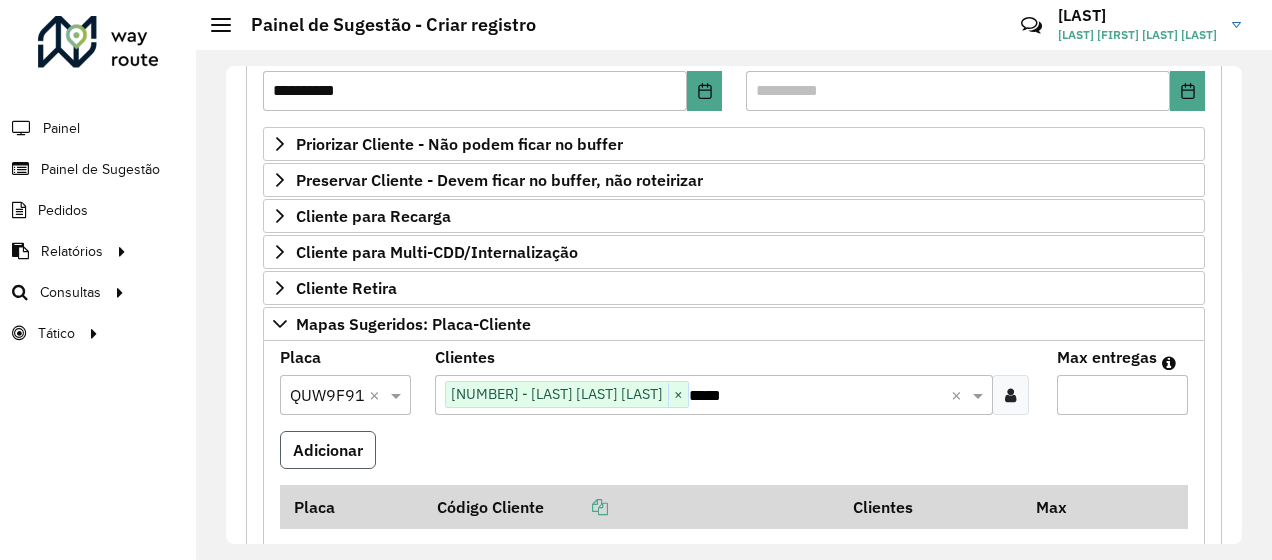 click on "Adicionar" at bounding box center [328, 450] 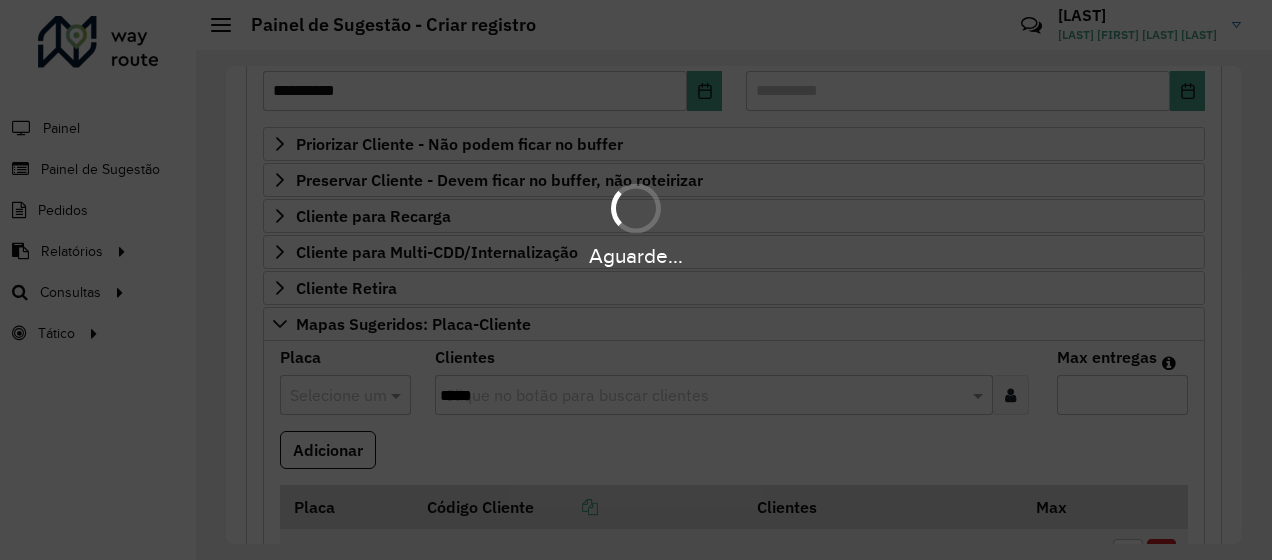 type 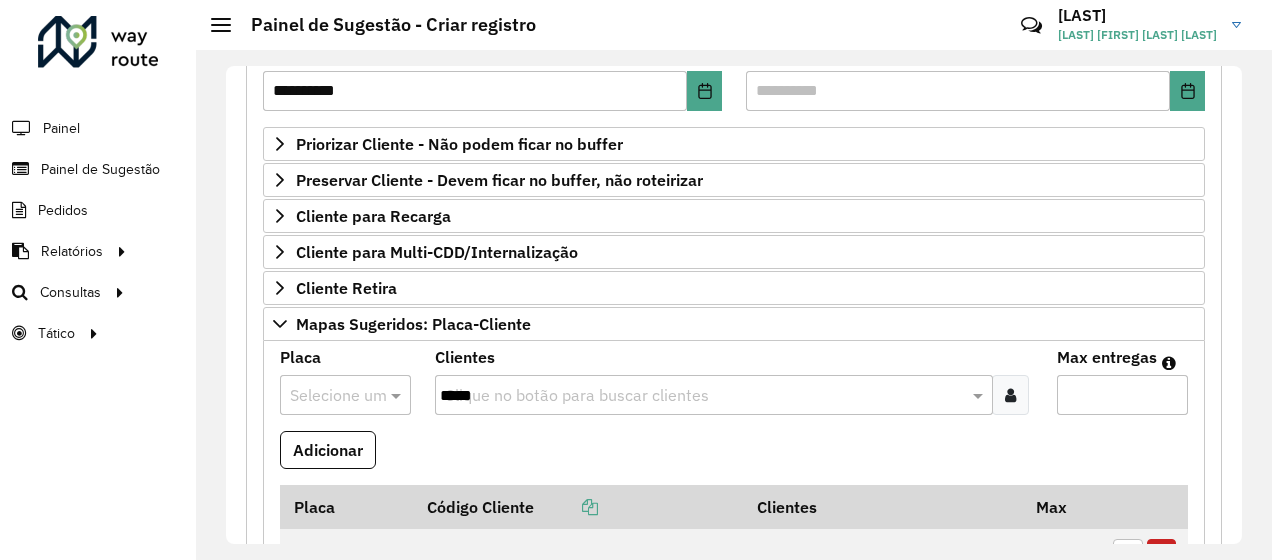 click at bounding box center [345, 395] 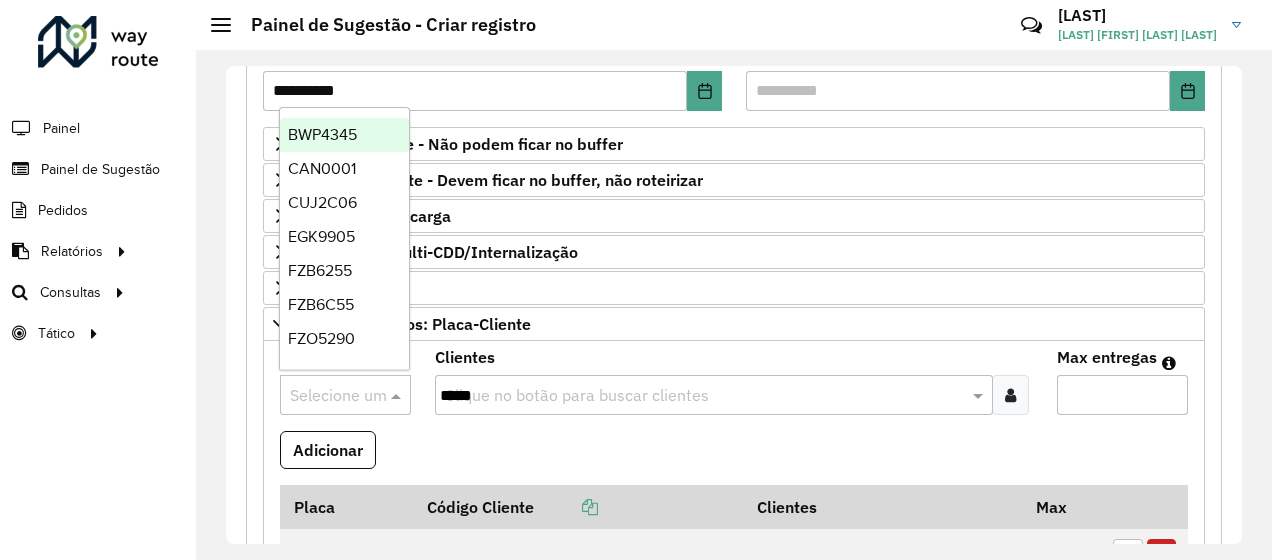 paste on "*******" 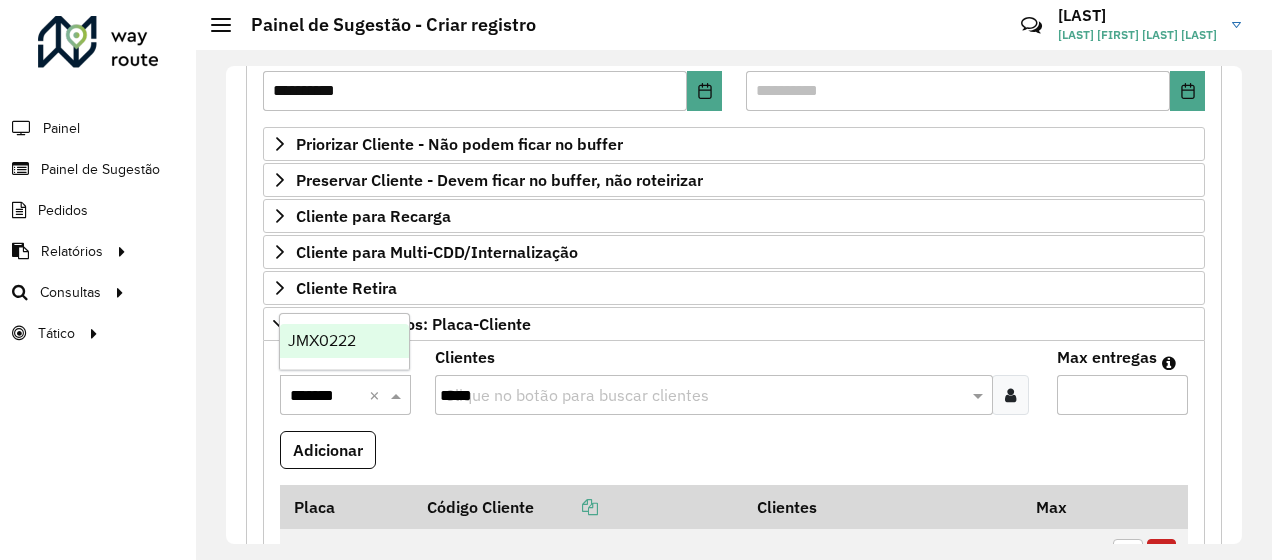 type 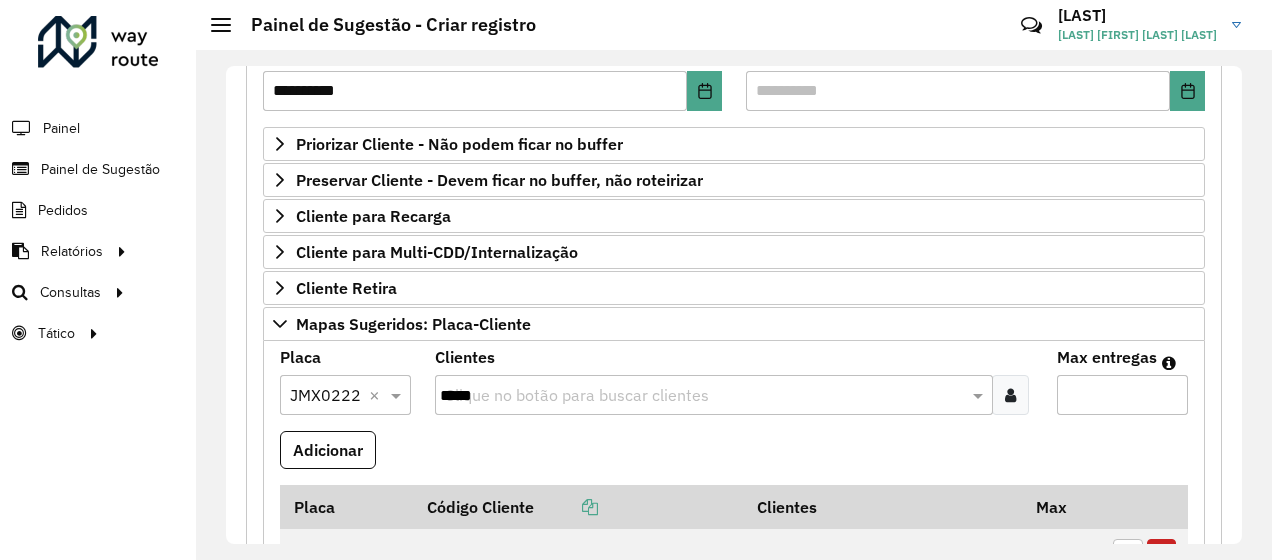 click on "*****" at bounding box center [703, 396] 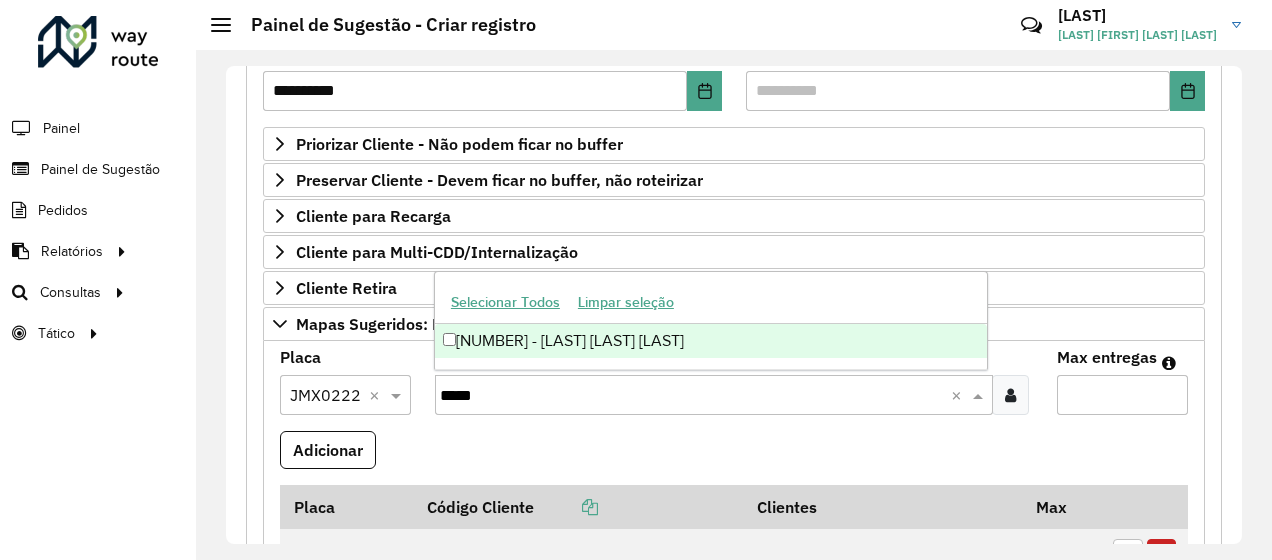 type on "*****" 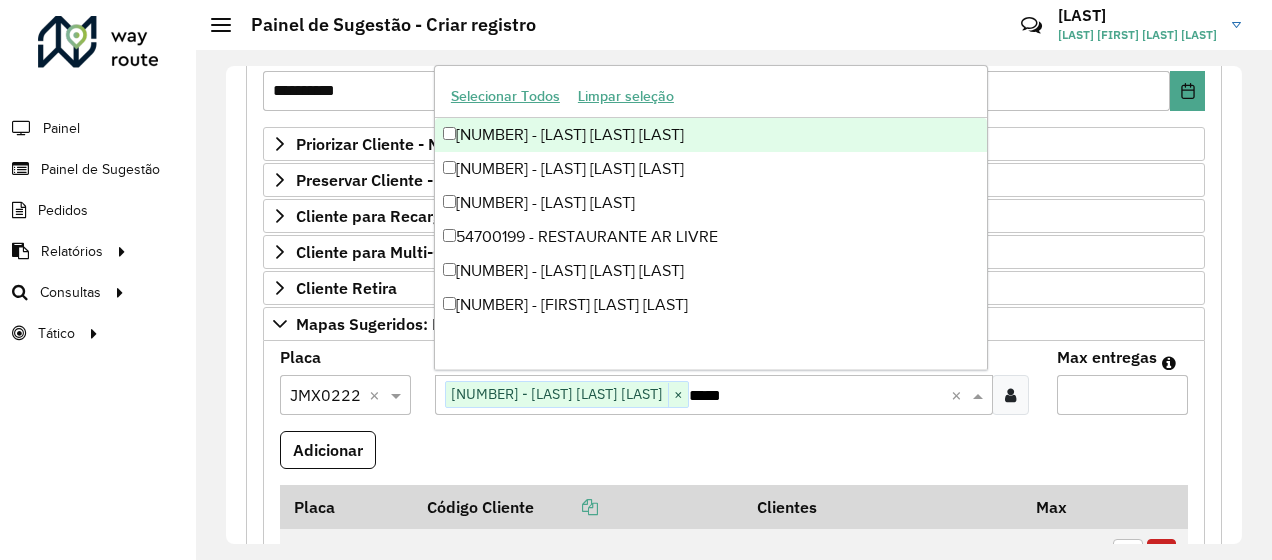 type on "*" 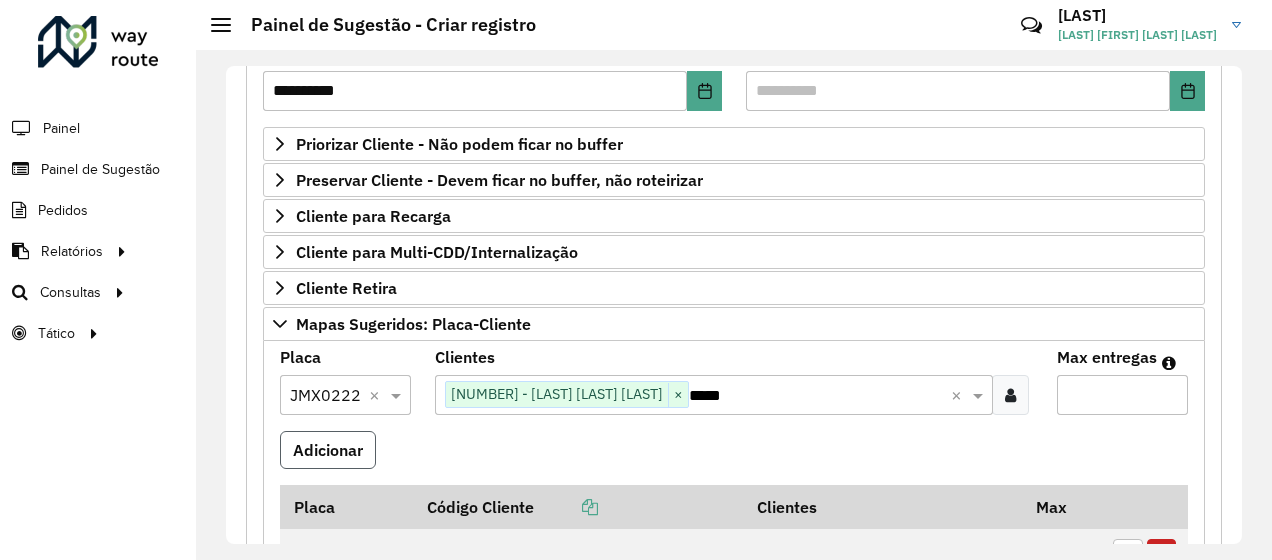 click on "Adicionar" at bounding box center (328, 450) 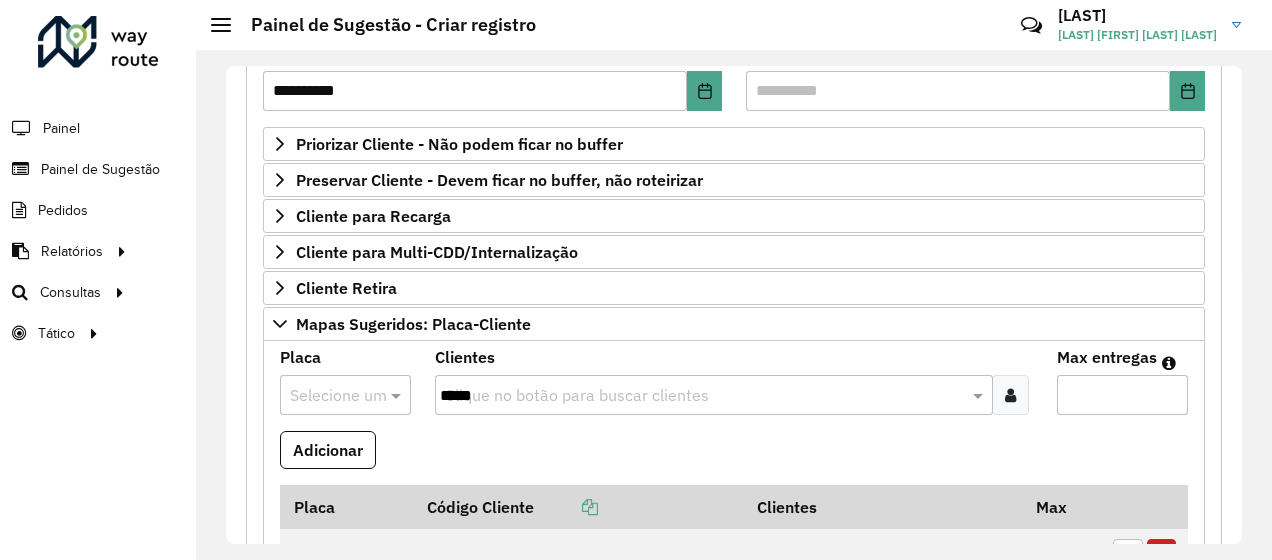 scroll, scrollTop: 500, scrollLeft: 0, axis: vertical 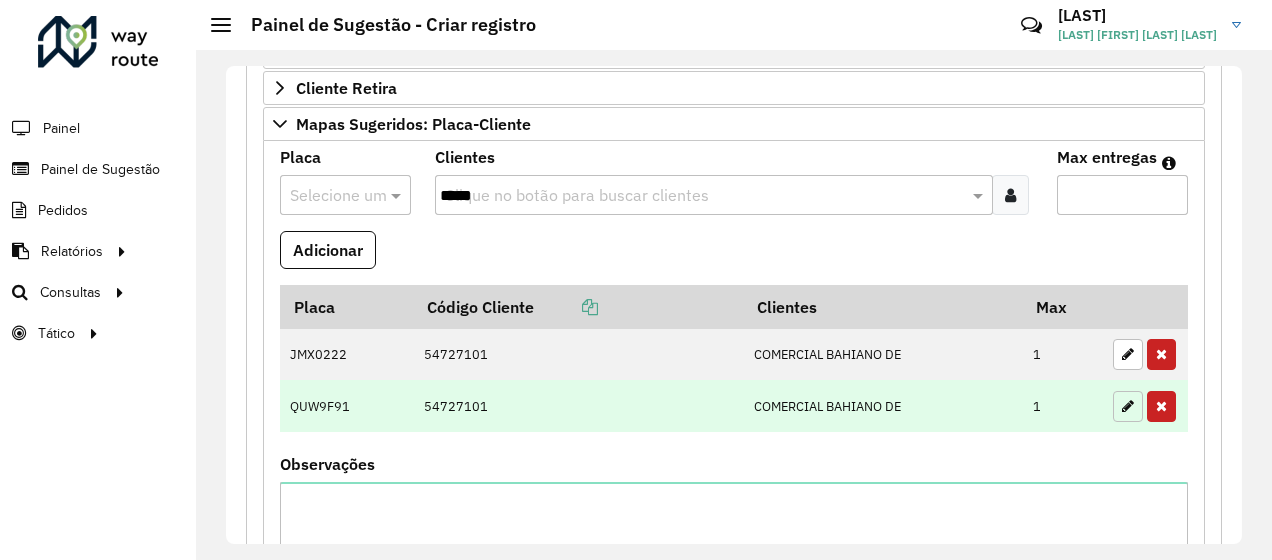 click at bounding box center (1128, 406) 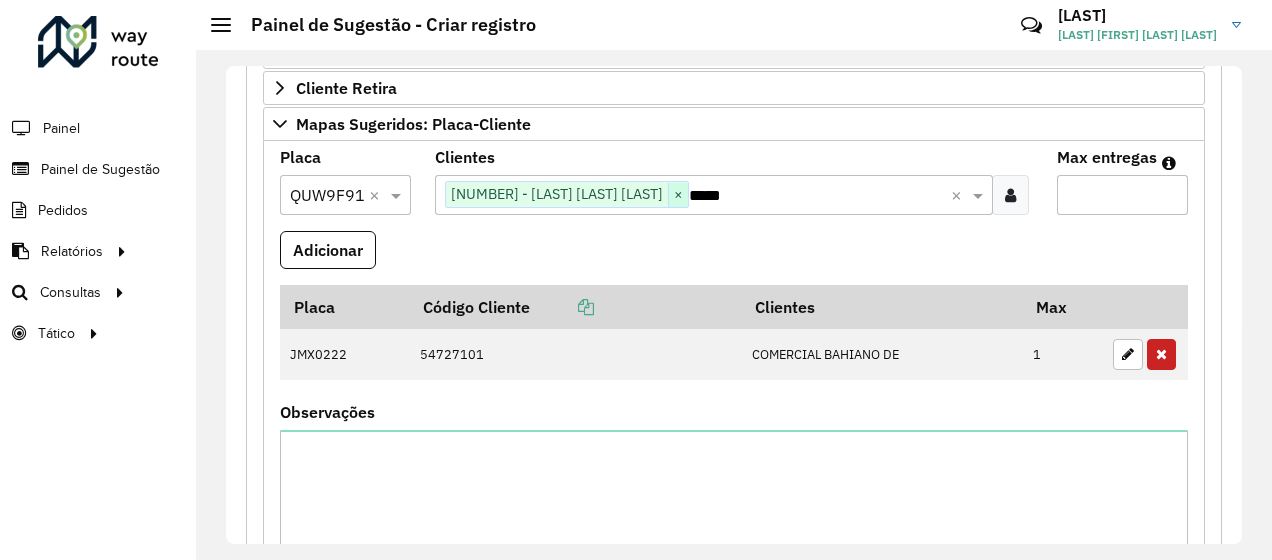 click on "×" at bounding box center [678, 195] 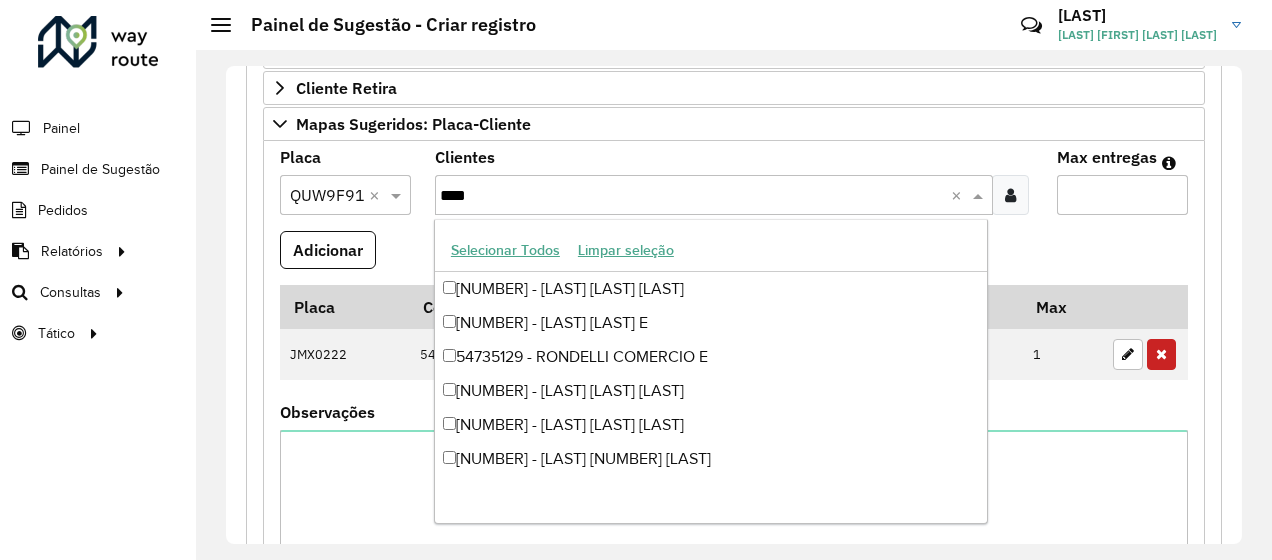 scroll, scrollTop: 0, scrollLeft: 0, axis: both 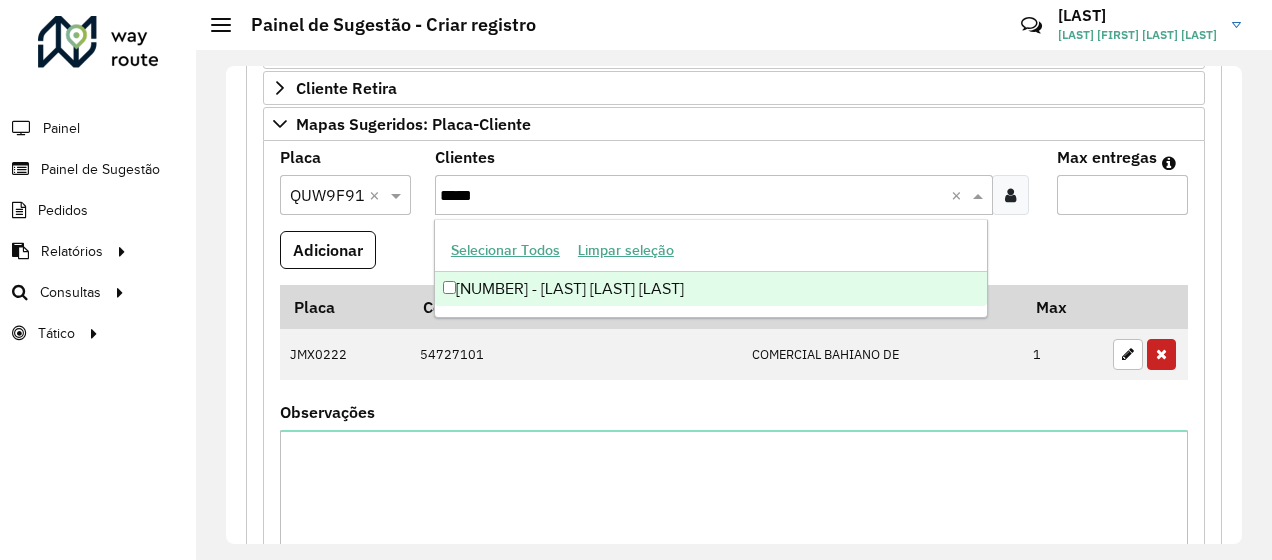 type on "*****" 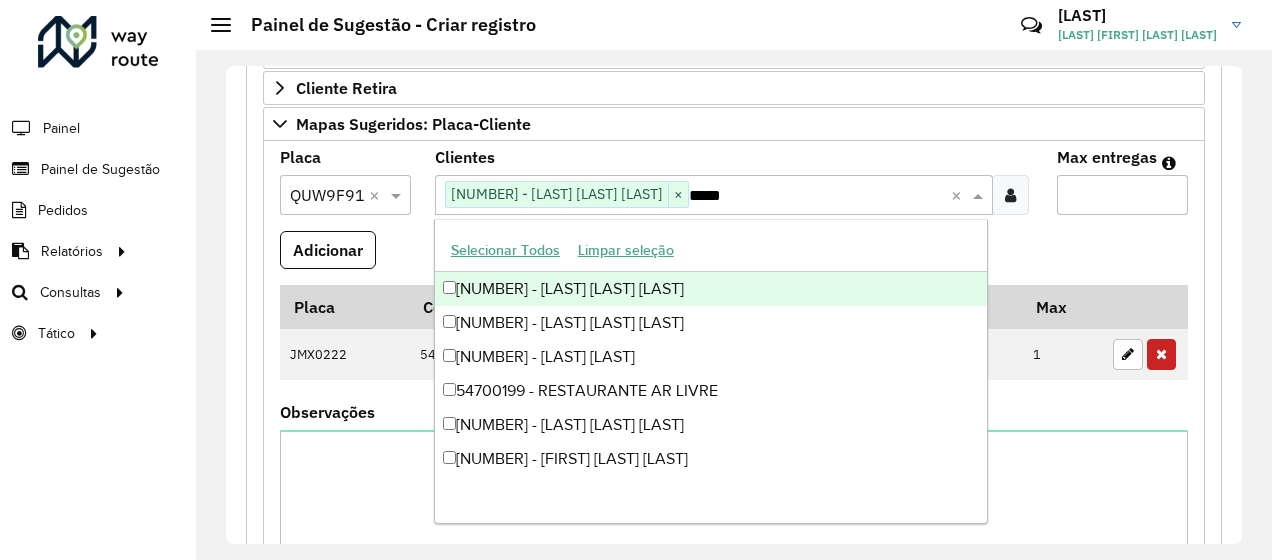 click on "Adicionar" at bounding box center [734, 258] 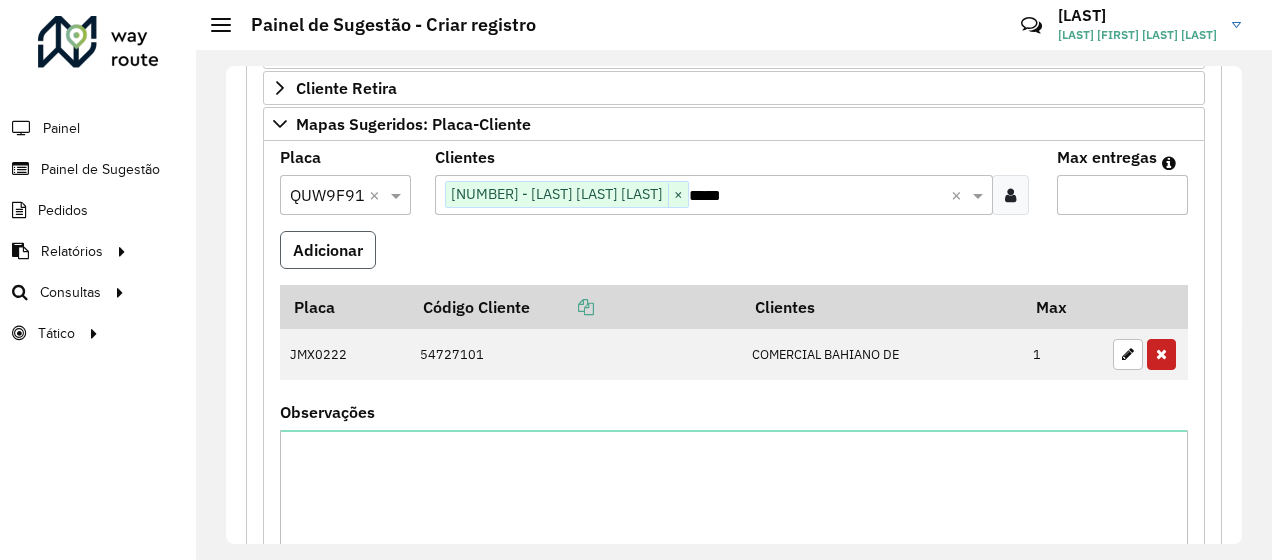 click on "Adicionar" at bounding box center [328, 250] 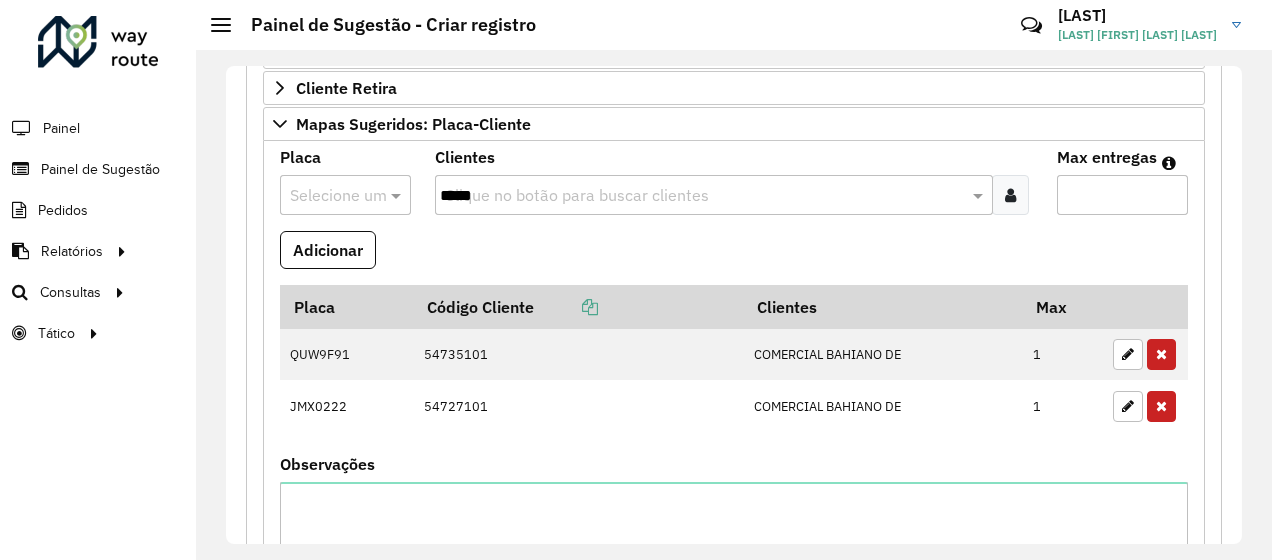 click on "*****" at bounding box center [703, 196] 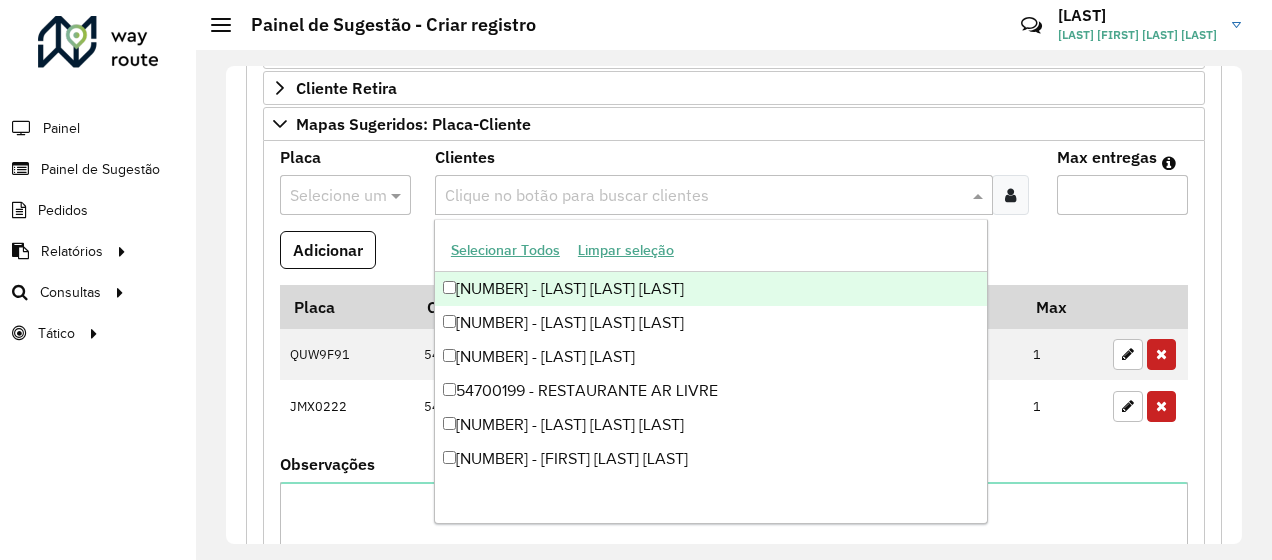 paste on "*****" 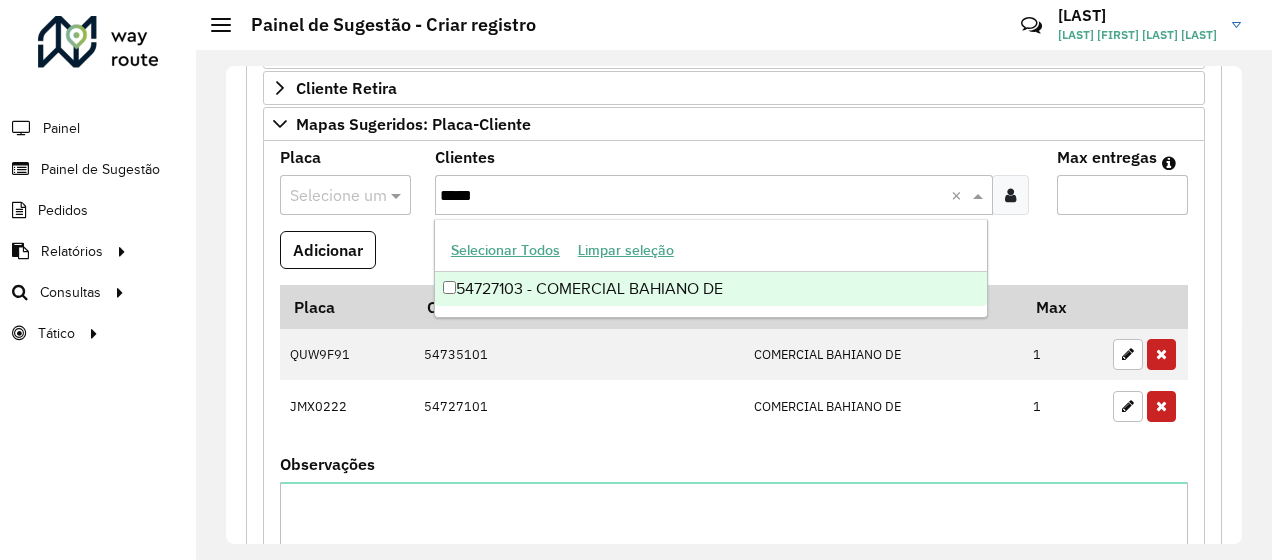 type on "*****" 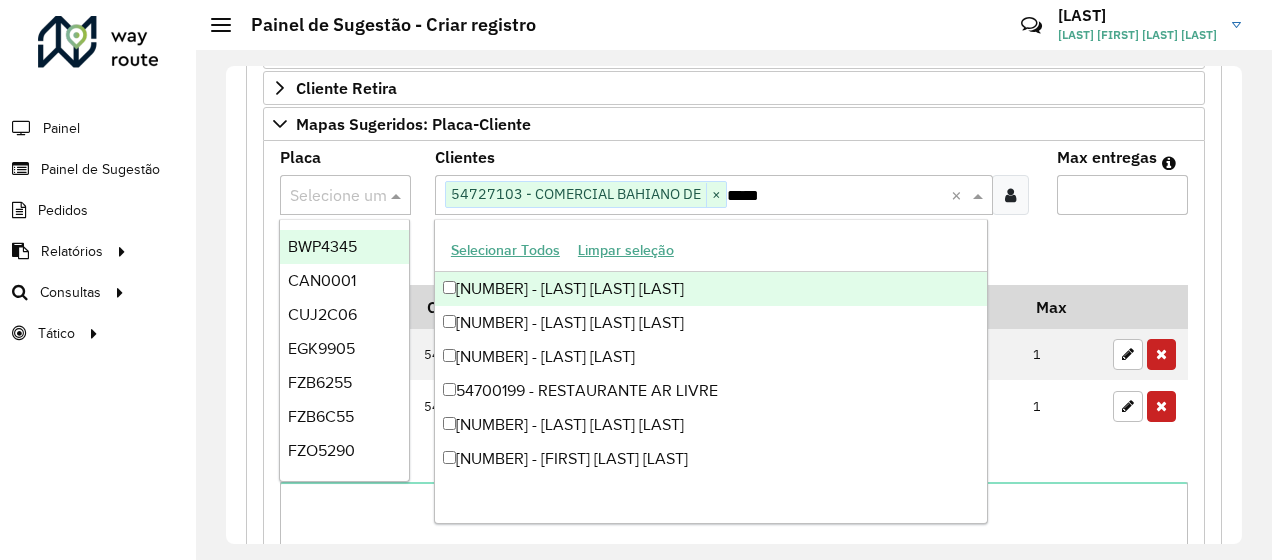 click at bounding box center (325, 196) 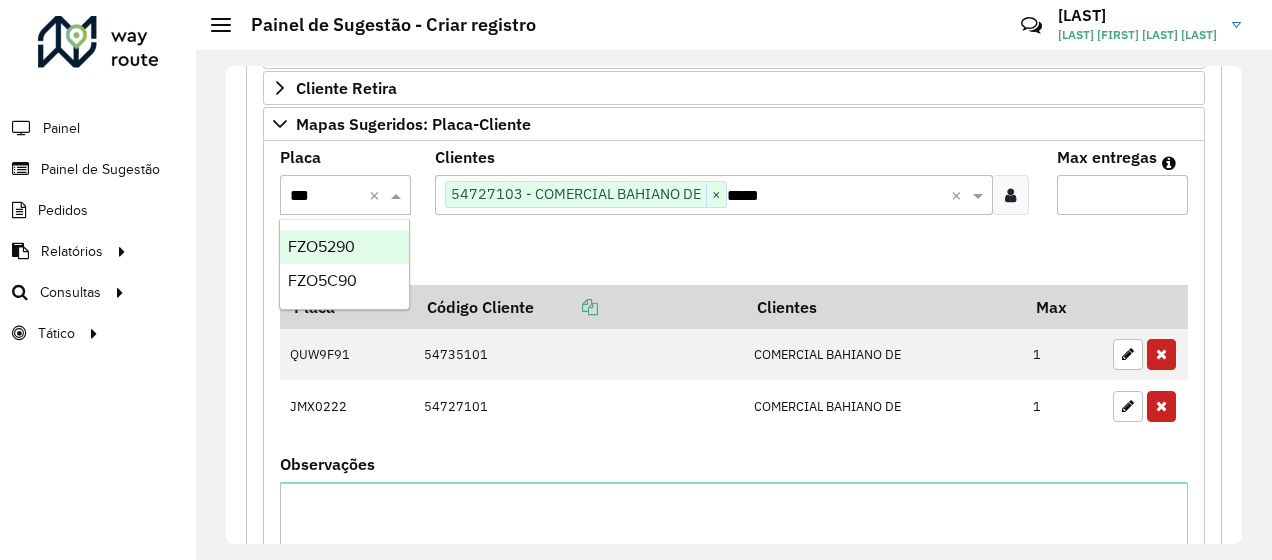 type on "***" 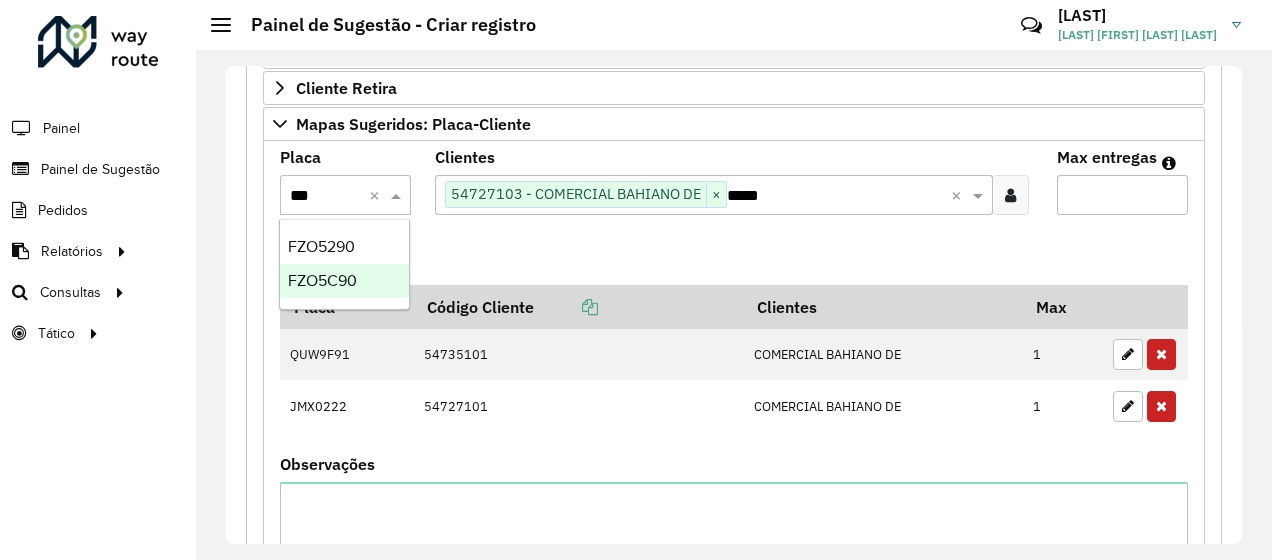 type 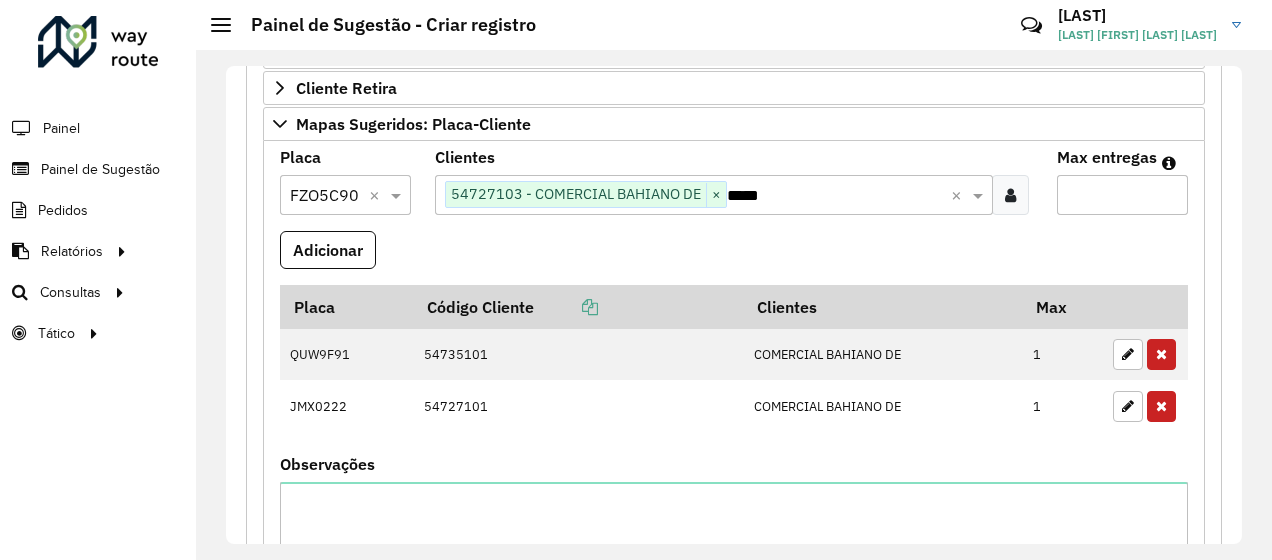 type on "*" 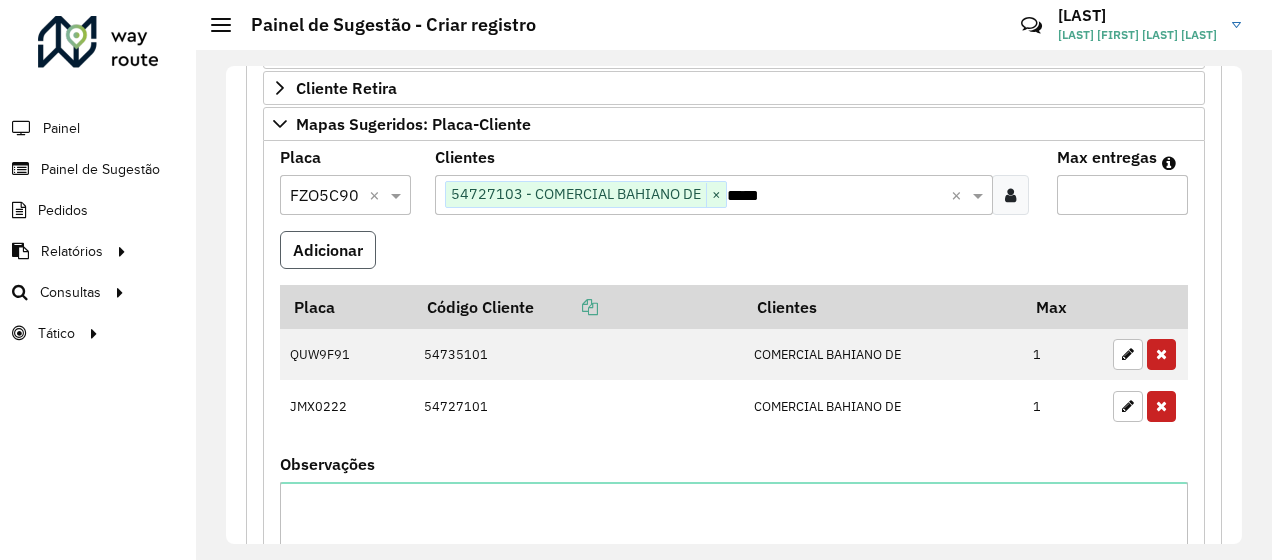click on "Adicionar" at bounding box center (328, 250) 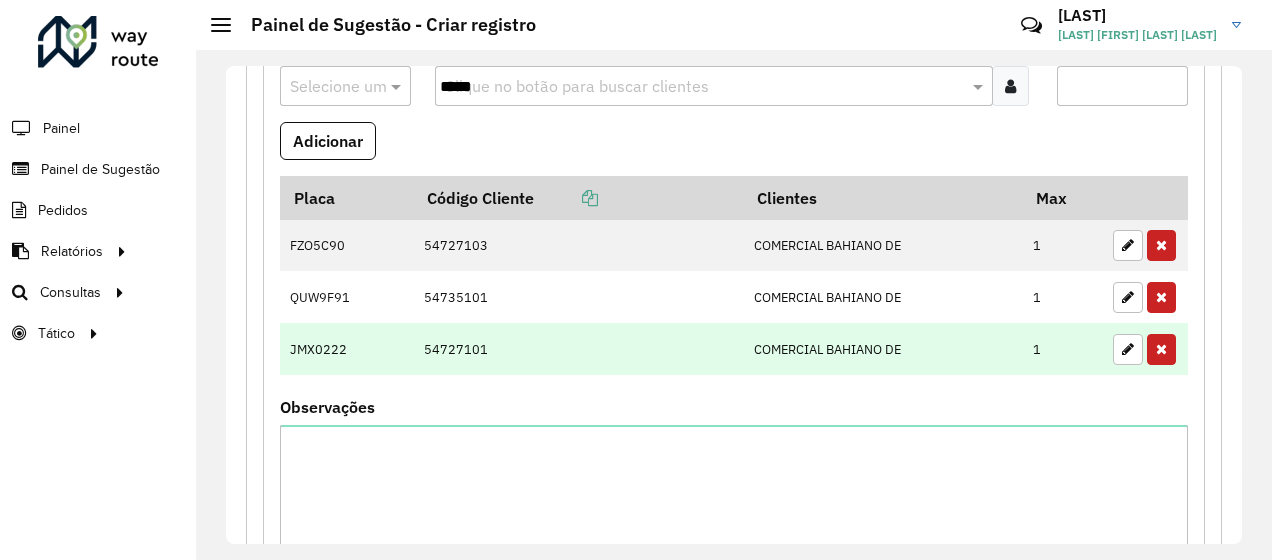 scroll, scrollTop: 309, scrollLeft: 0, axis: vertical 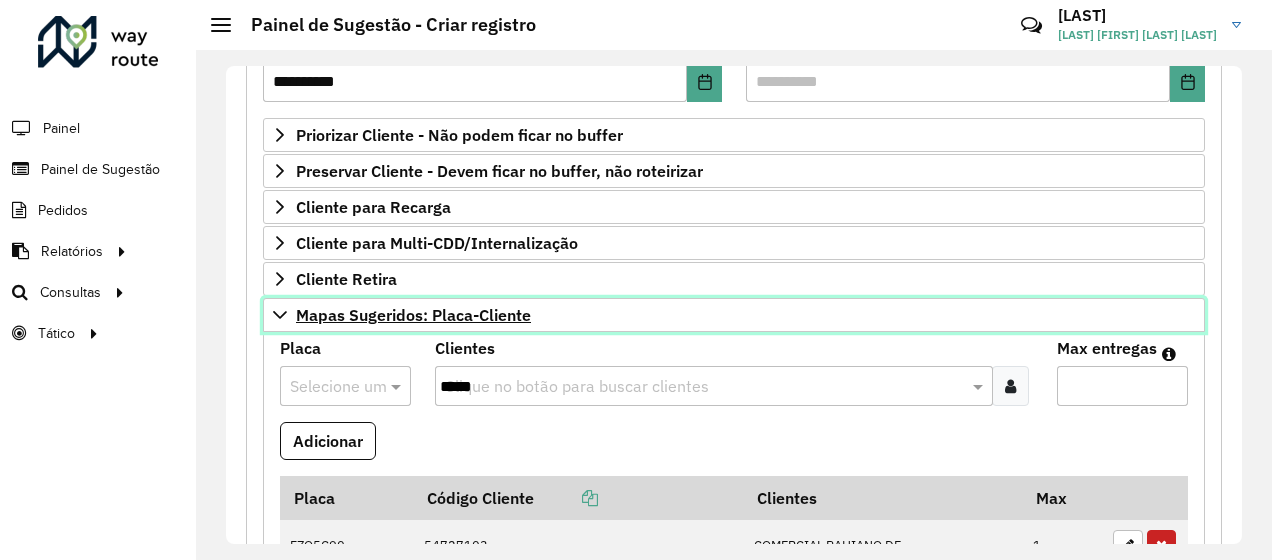 click 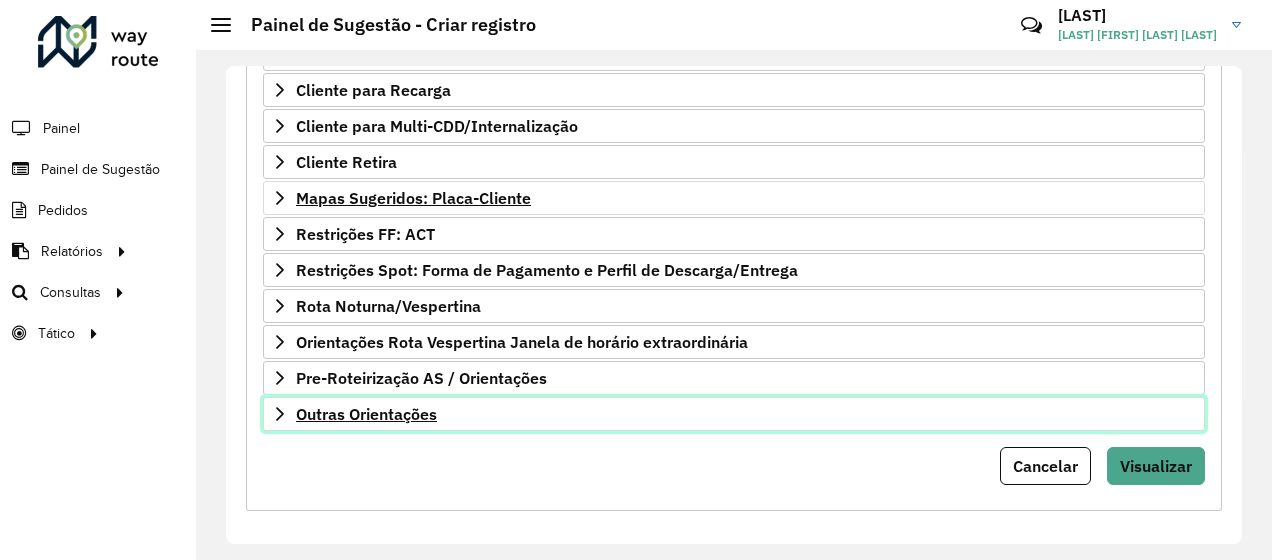 click on "Outras Orientações" at bounding box center (366, 414) 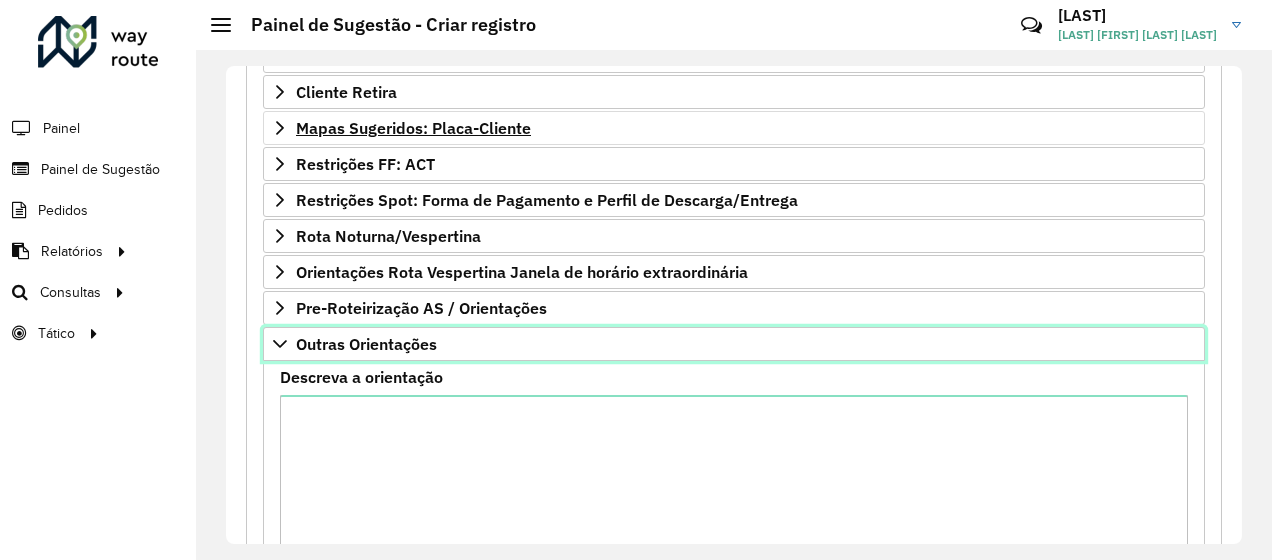 scroll, scrollTop: 643, scrollLeft: 0, axis: vertical 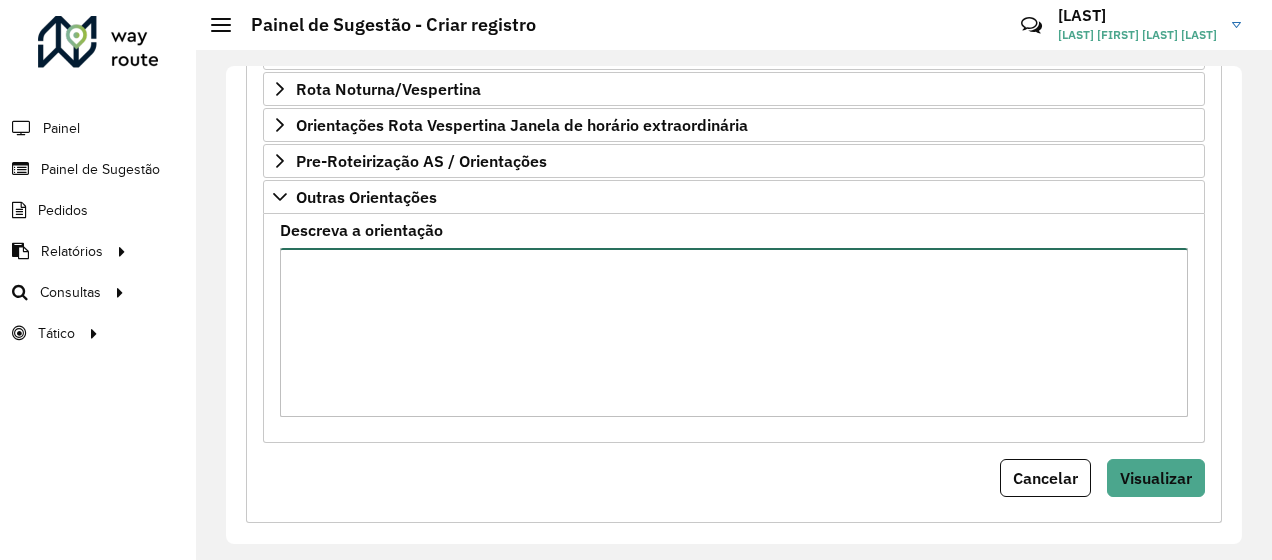 click on "Descreva a orientação" at bounding box center [734, 332] 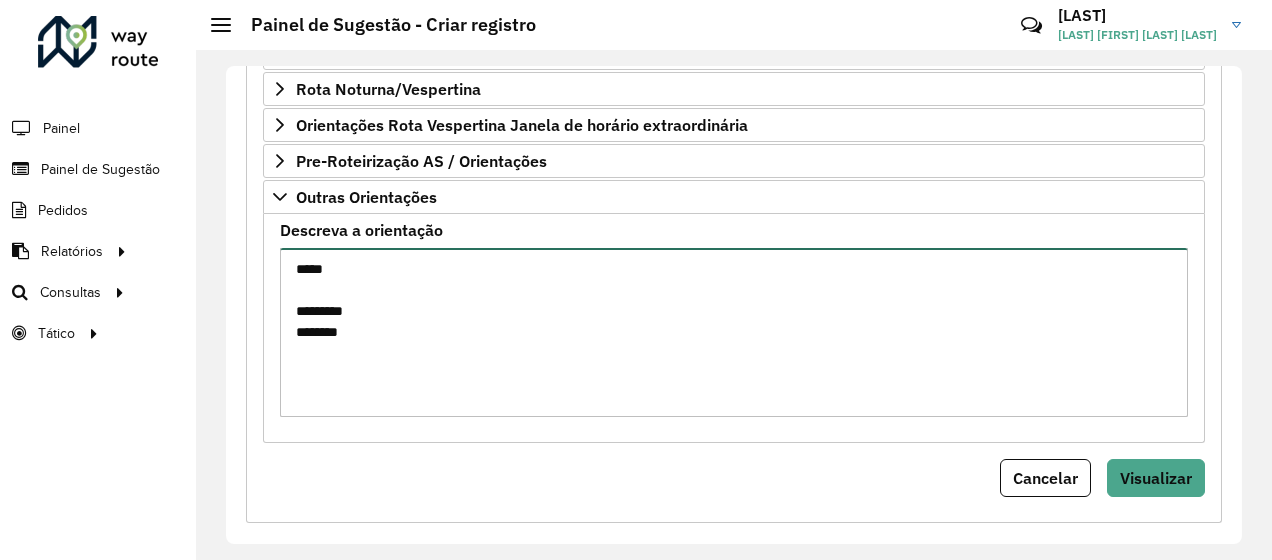 click on "*****
*********
********" at bounding box center [734, 332] 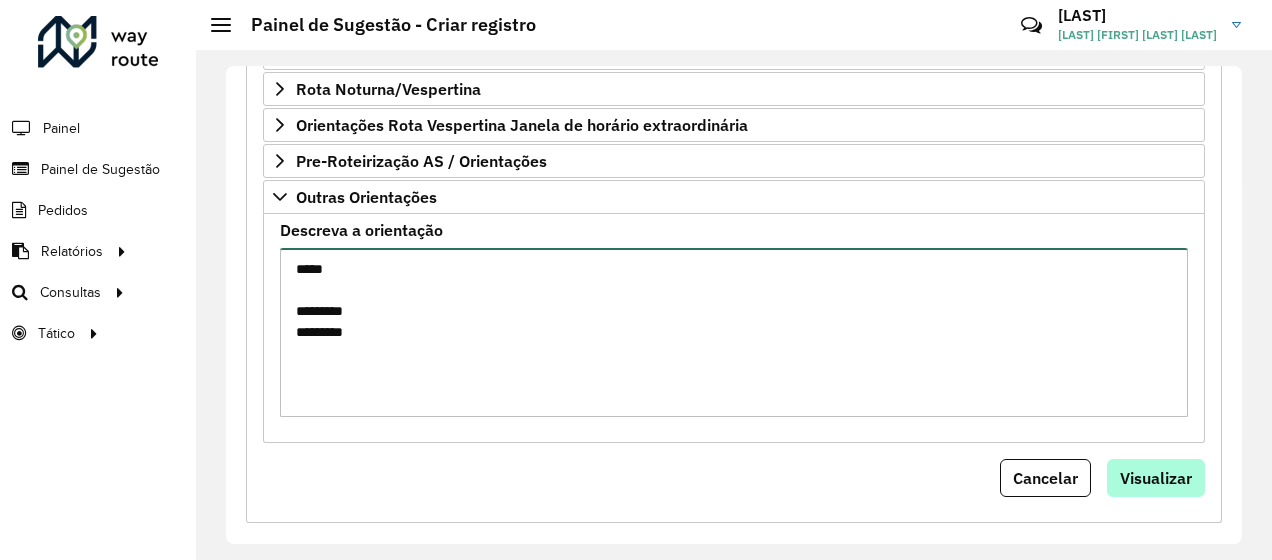 type on "*****
*********
*********" 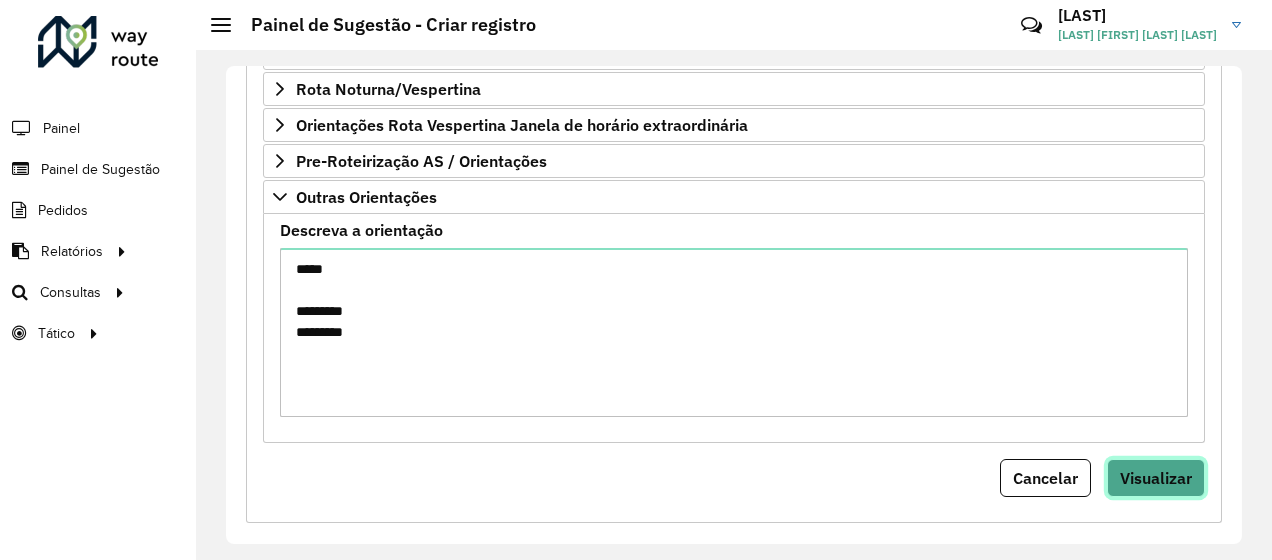 click on "Visualizar" at bounding box center [1156, 478] 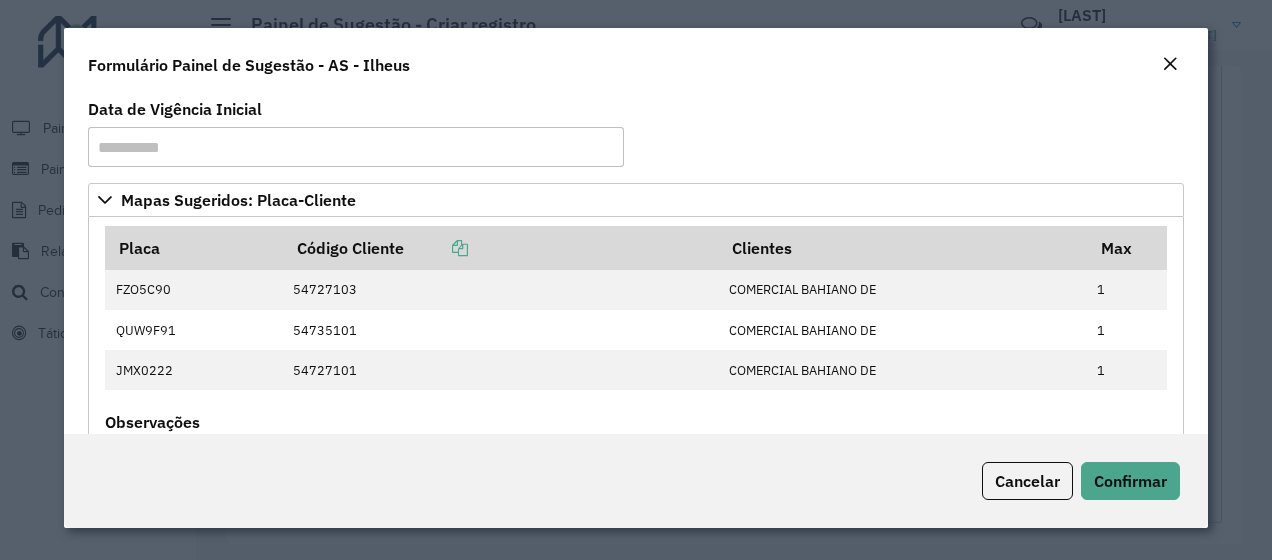 click on "Cancelar Confirmar" 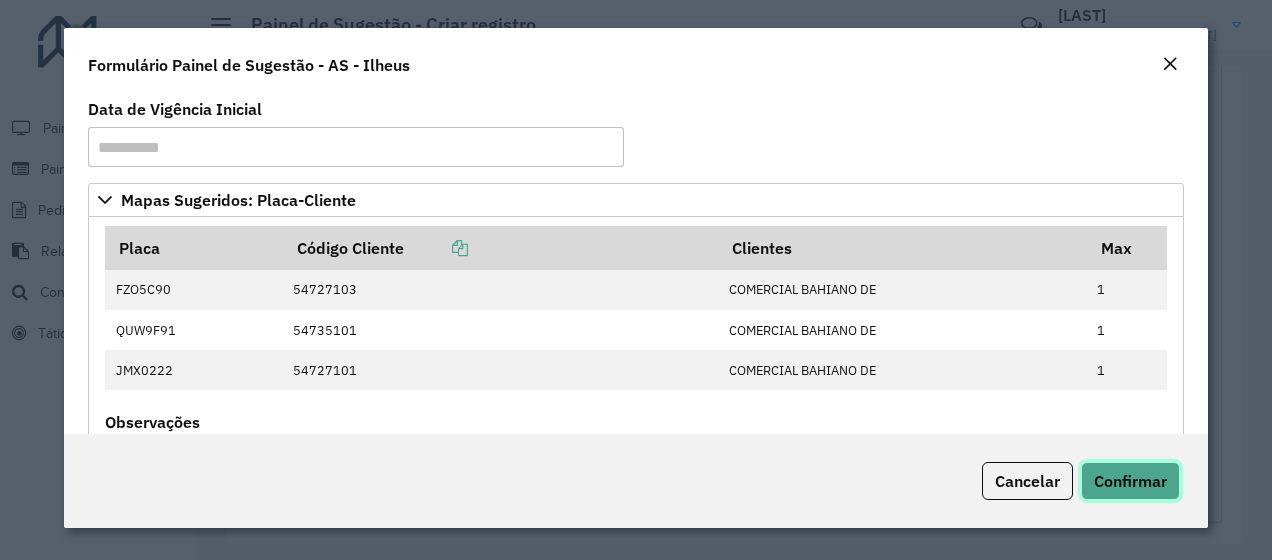 click on "Confirmar" 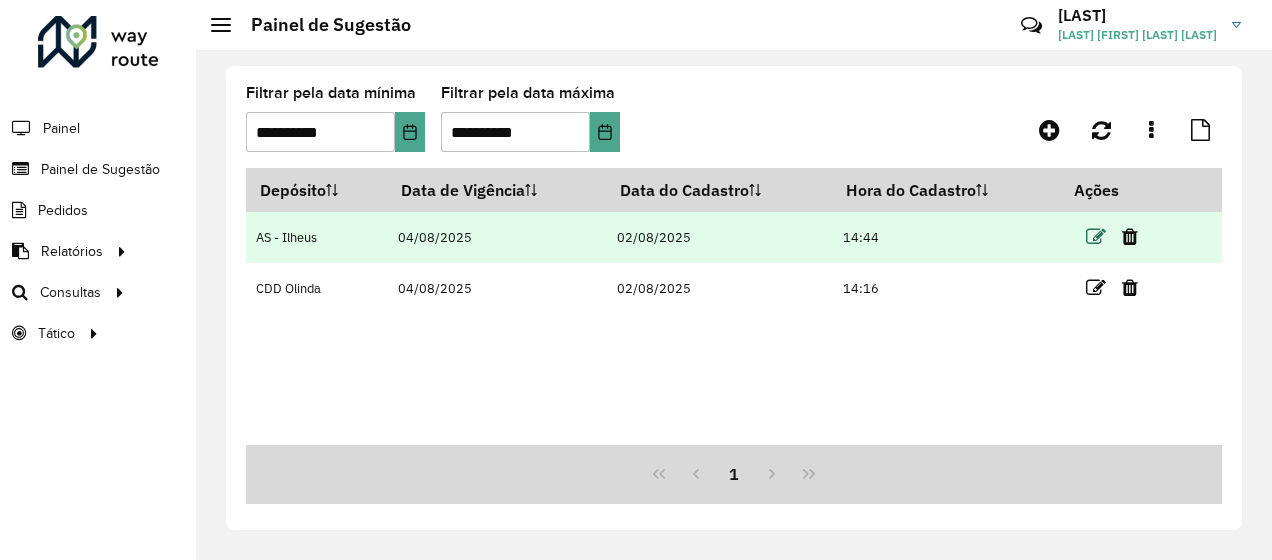 click at bounding box center (1096, 237) 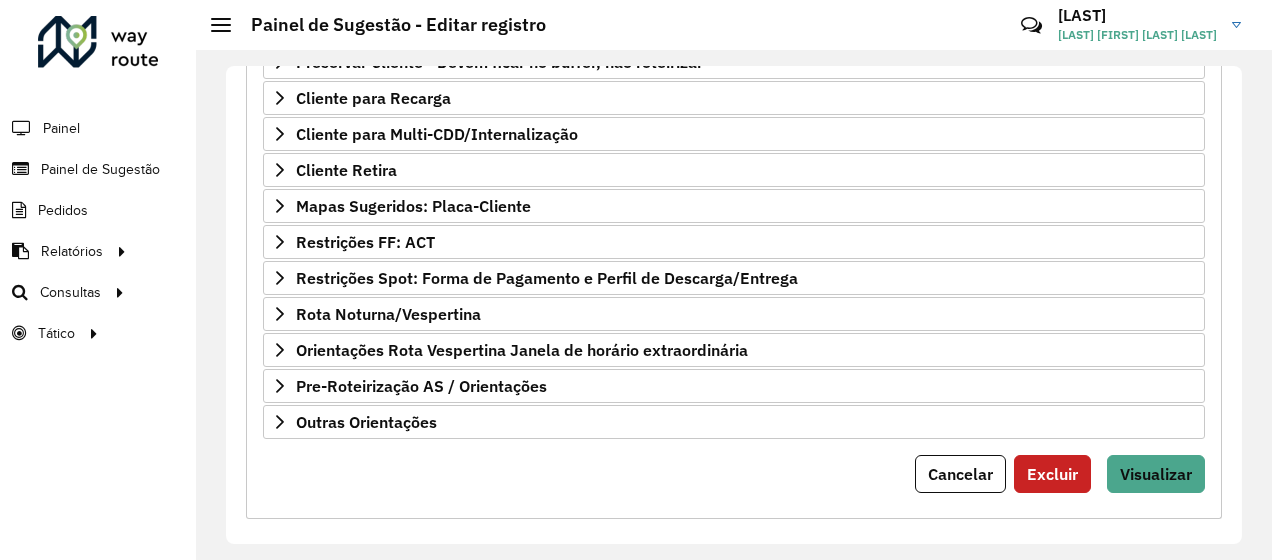 scroll, scrollTop: 426, scrollLeft: 0, axis: vertical 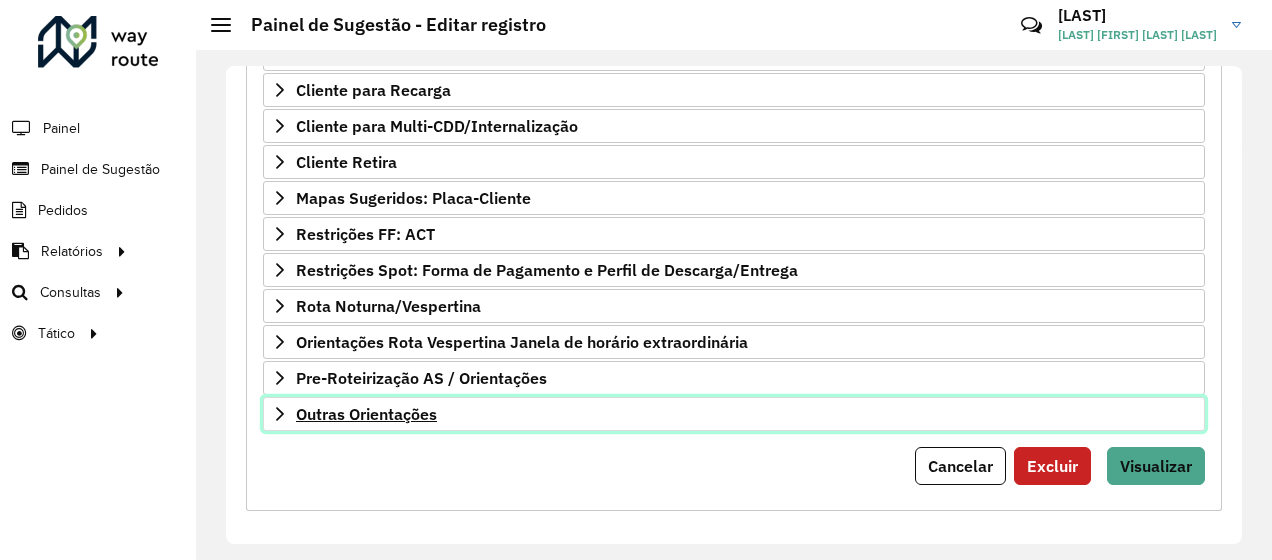 click on "Outras Orientações" at bounding box center [734, 414] 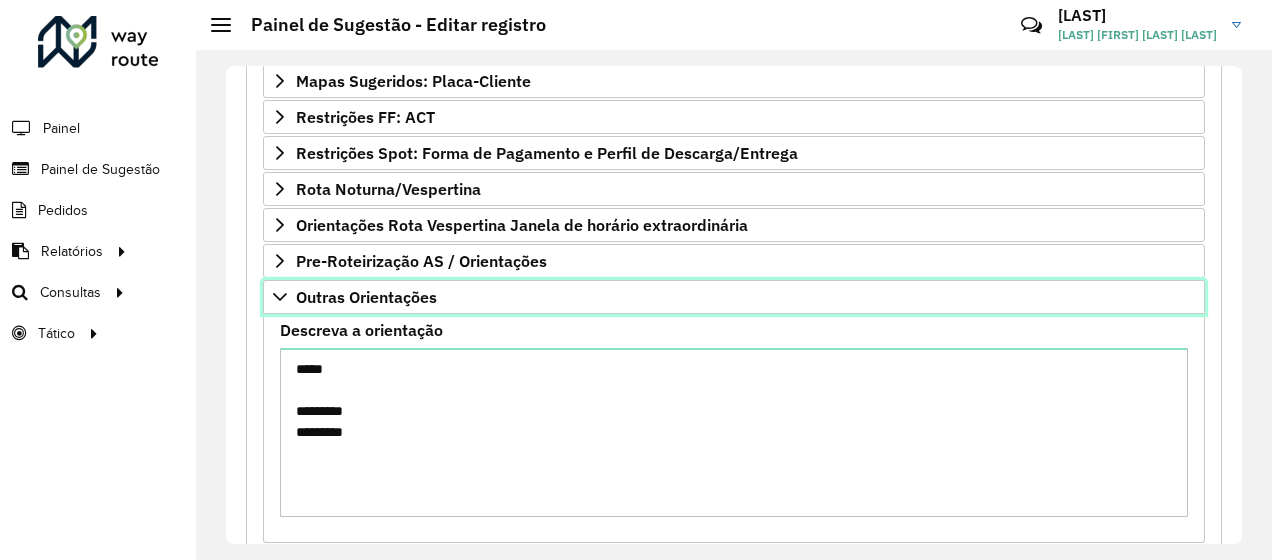 scroll, scrollTop: 626, scrollLeft: 0, axis: vertical 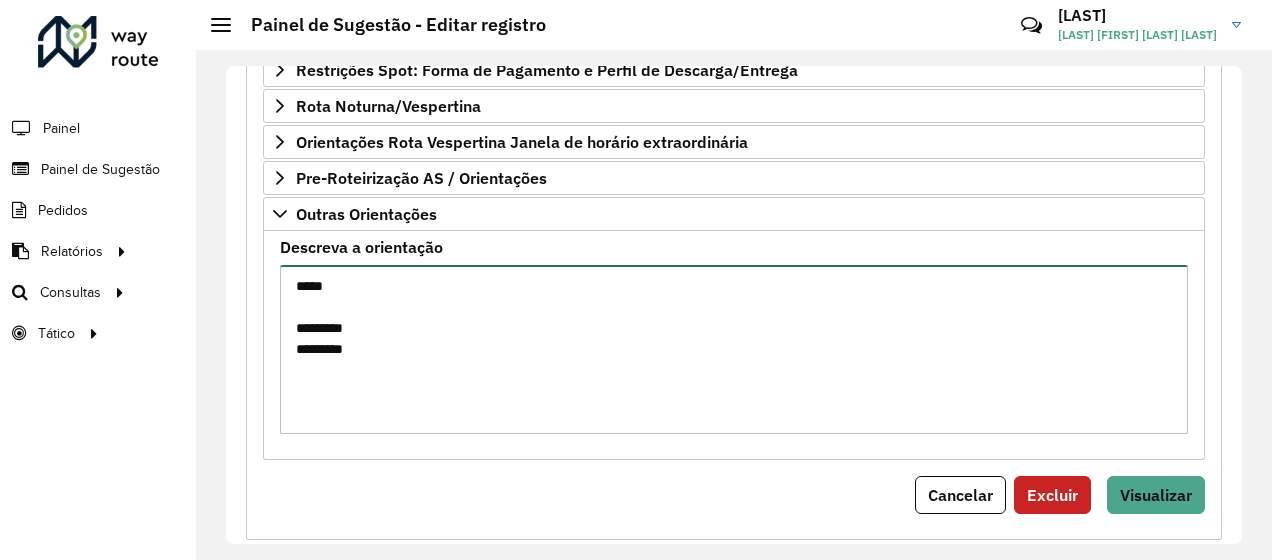 drag, startPoint x: 394, startPoint y: 382, endPoint x: 267, endPoint y: 237, distance: 192.75372 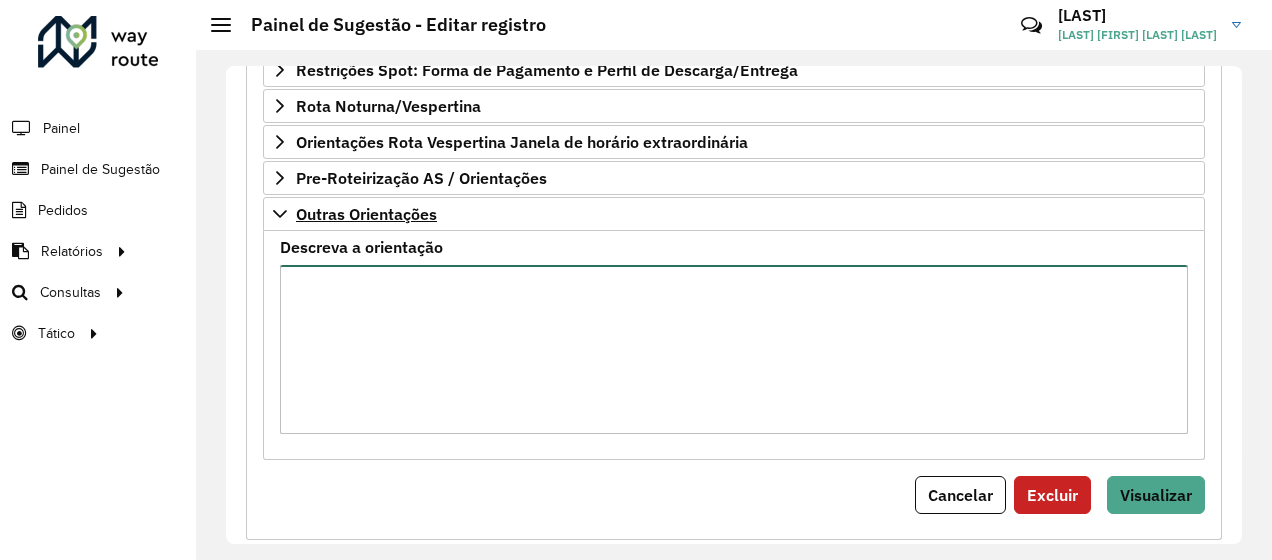 type 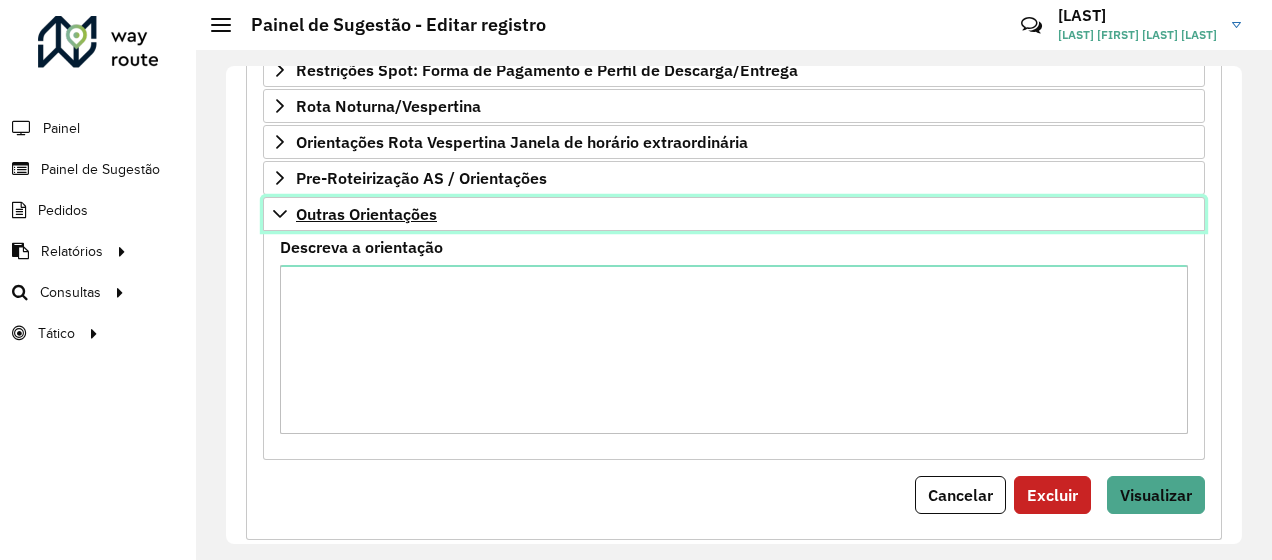 click 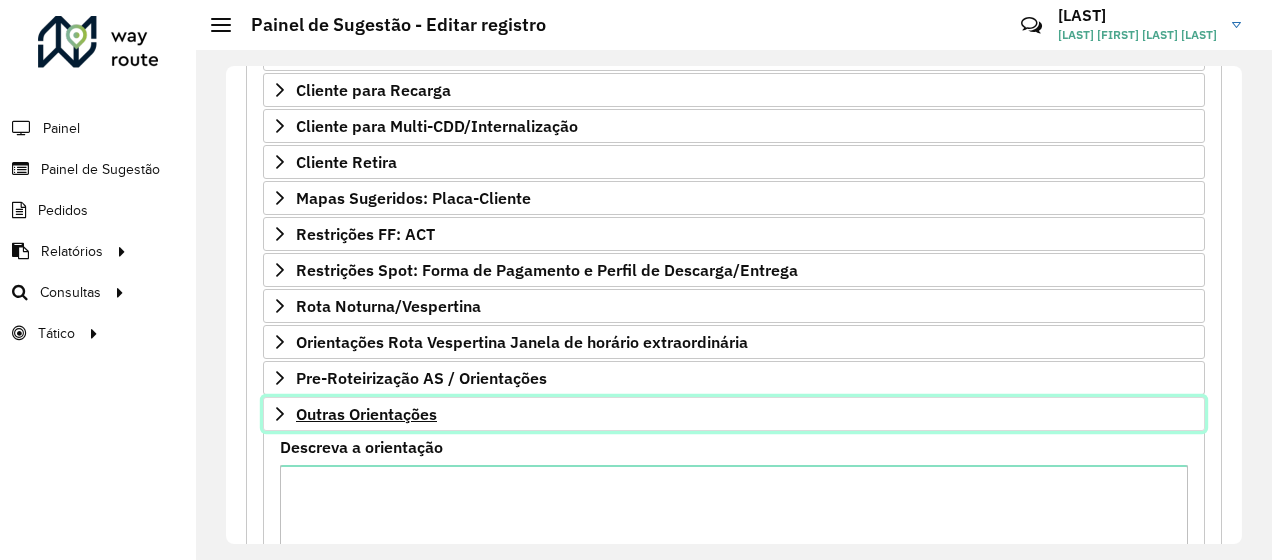 scroll, scrollTop: 426, scrollLeft: 0, axis: vertical 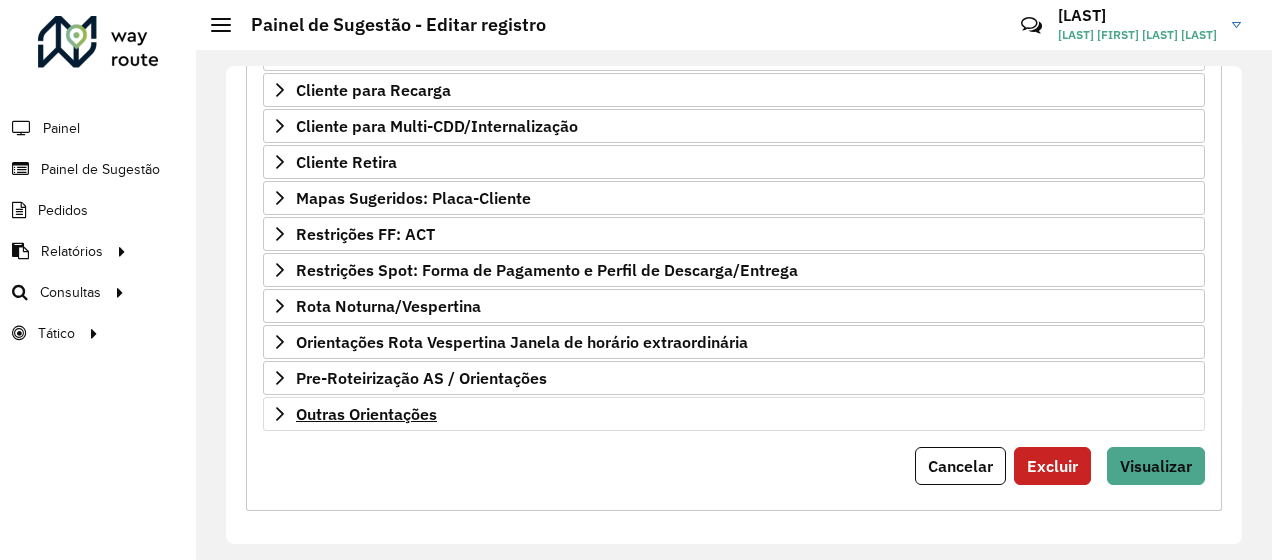 click on "**********" at bounding box center [734, 165] 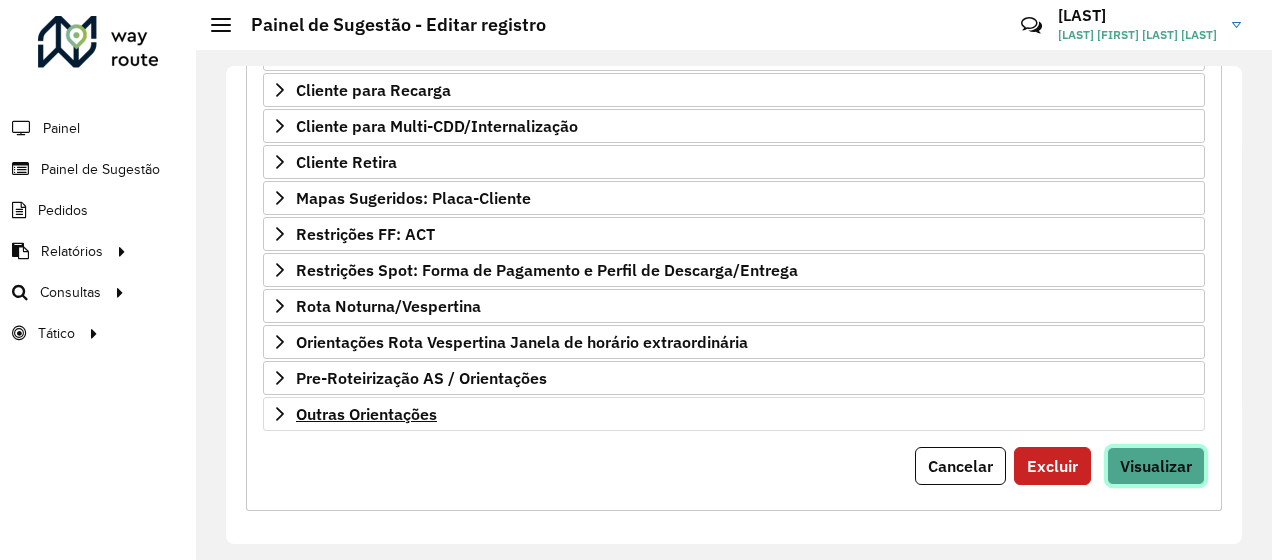 click on "Visualizar" at bounding box center [1156, 466] 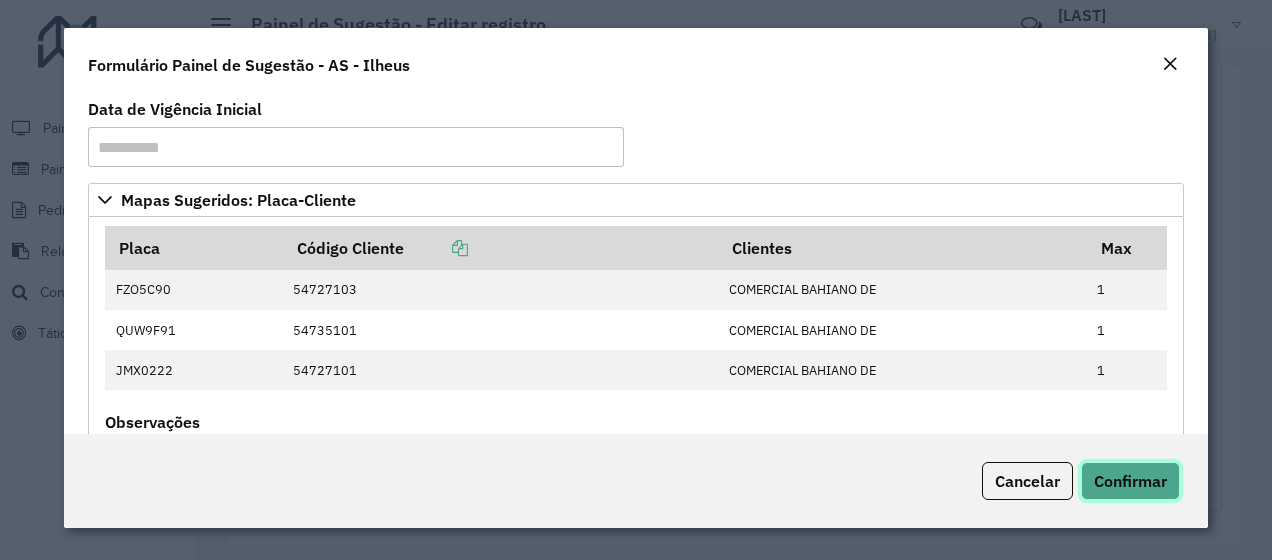 click on "Confirmar" 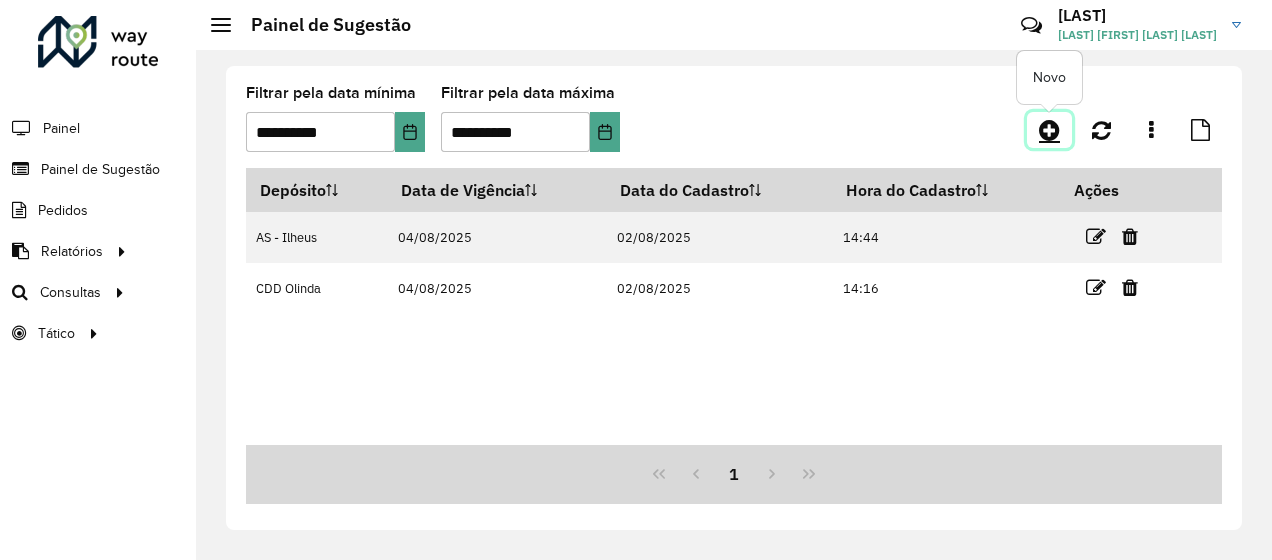 click 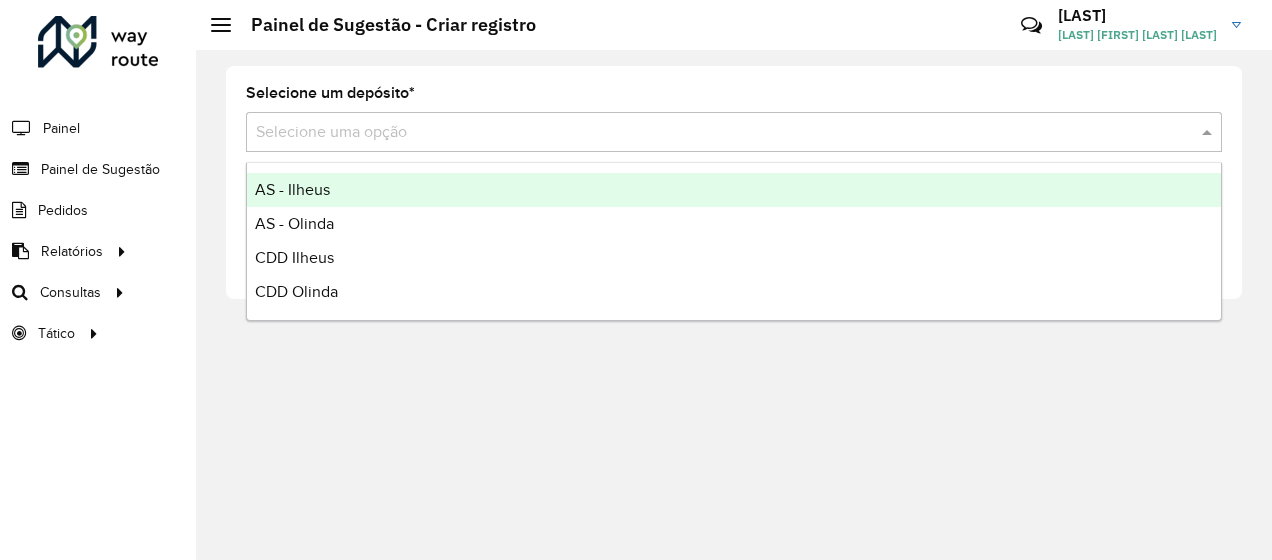 click at bounding box center (714, 133) 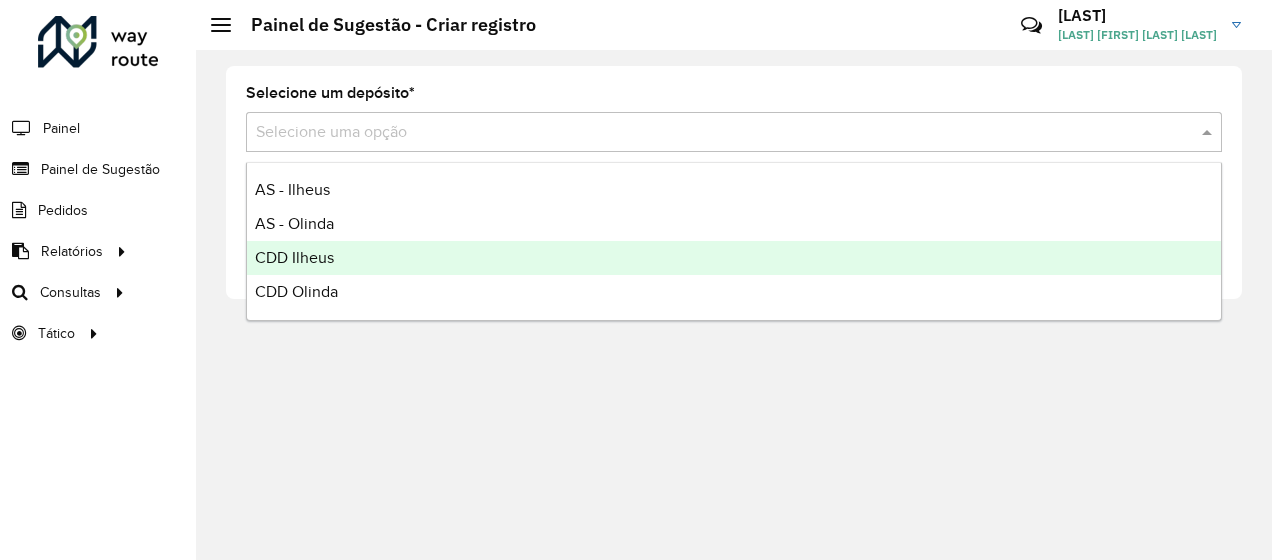 click on "CDD Ilheus" at bounding box center (734, 258) 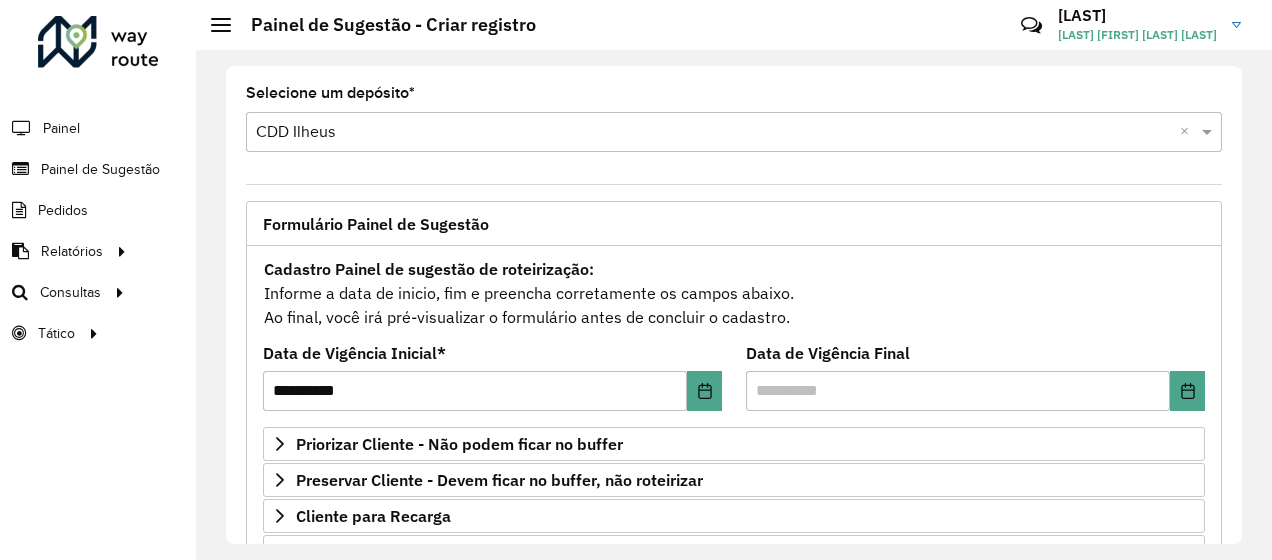 scroll, scrollTop: 300, scrollLeft: 0, axis: vertical 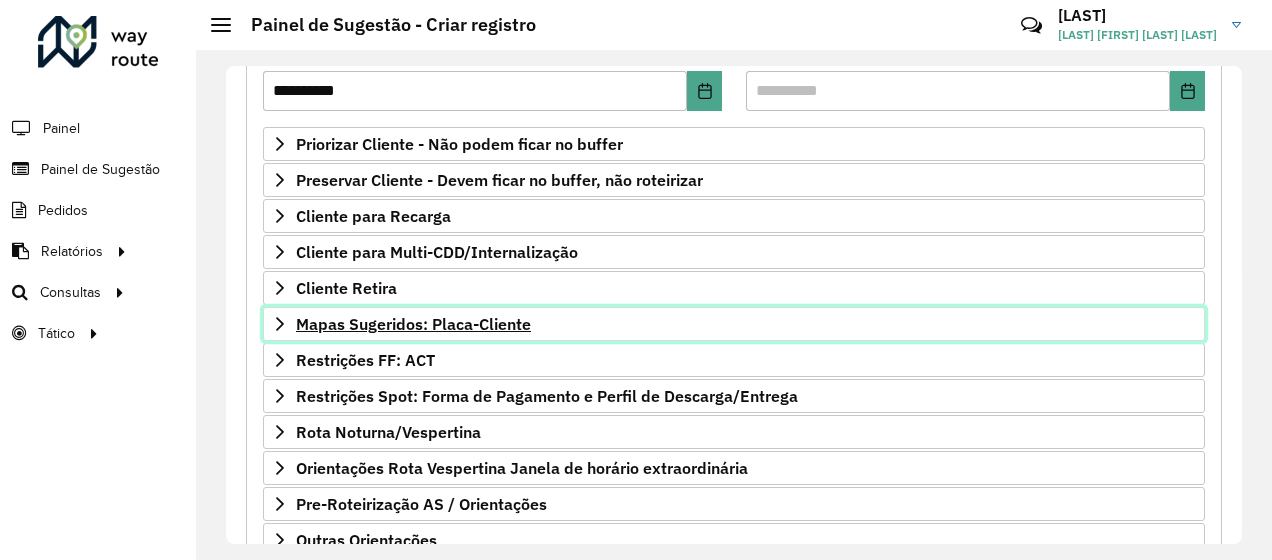 click on "Mapas Sugeridos: Placa-Cliente" at bounding box center [413, 324] 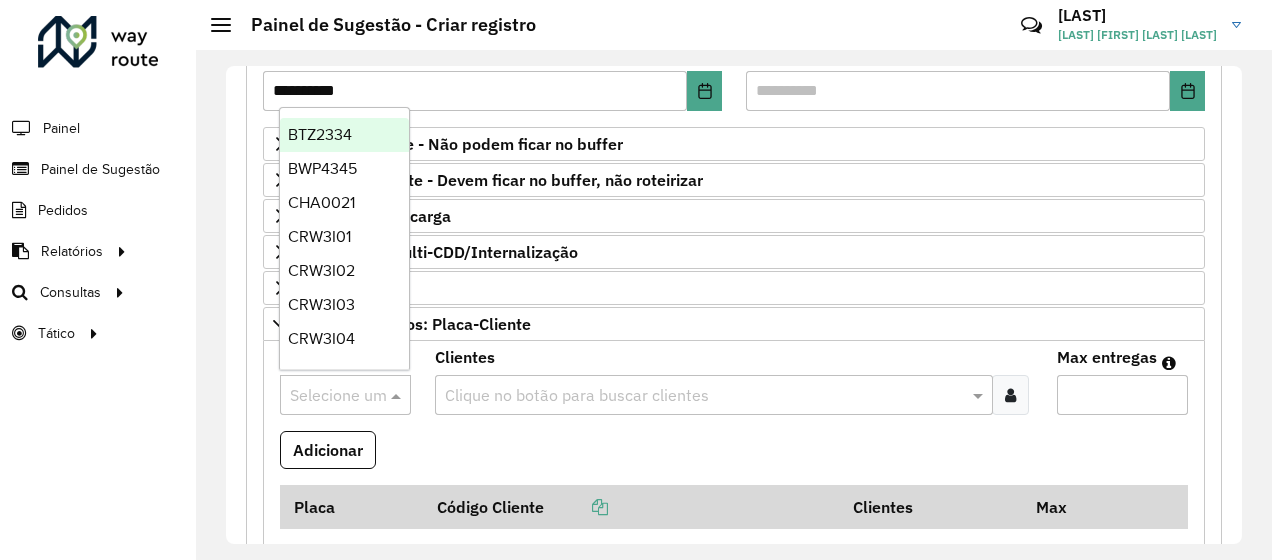 click at bounding box center (325, 396) 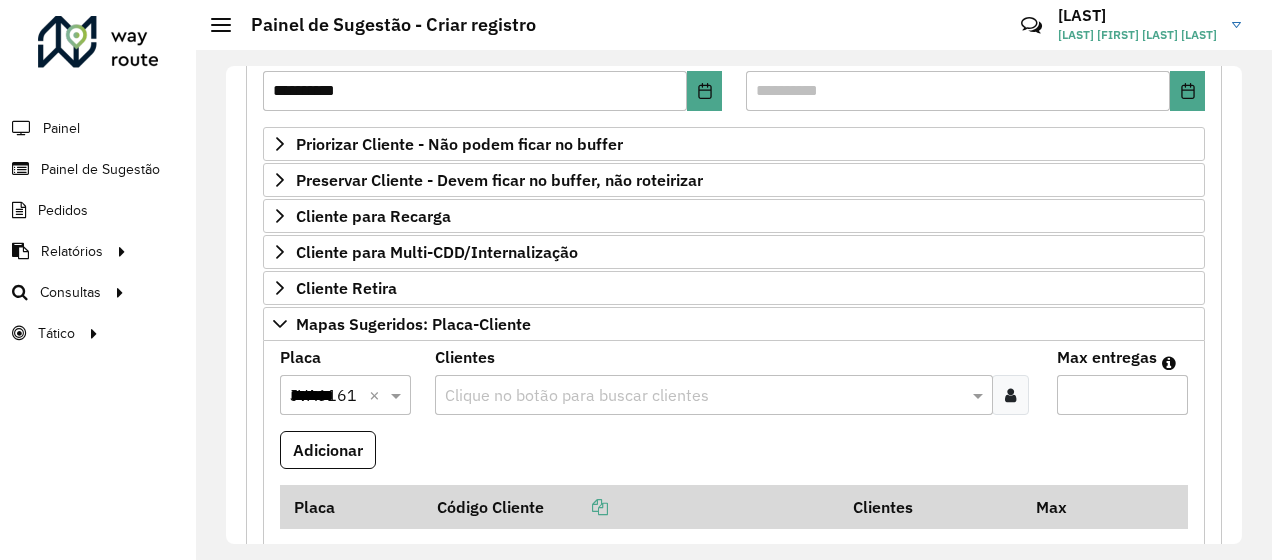 type 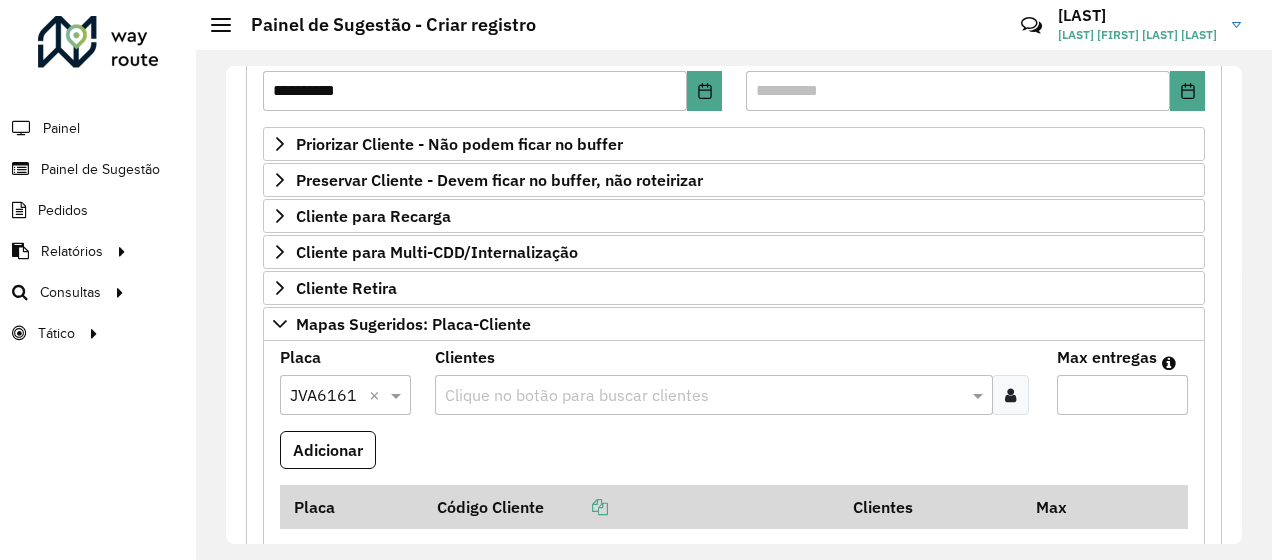 paste on "*****" 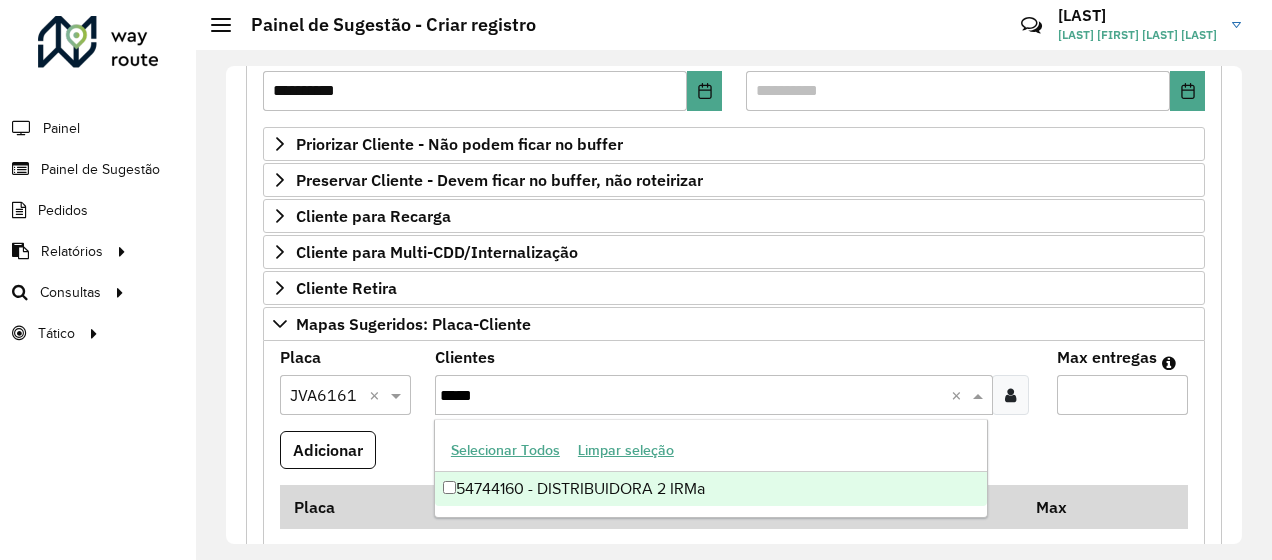 type on "*****" 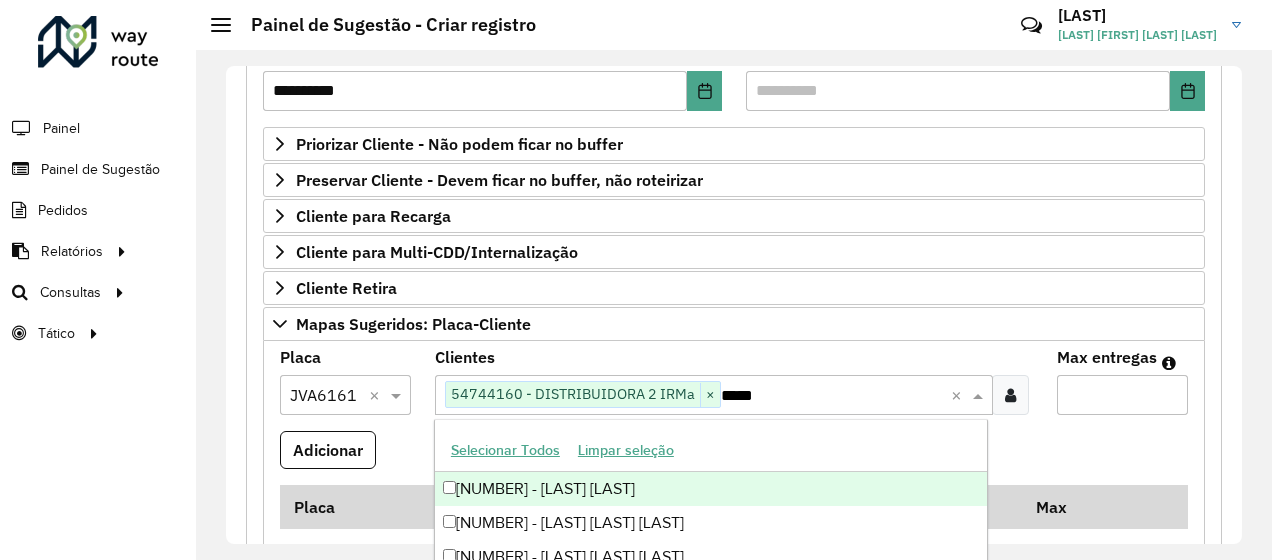 type on "*" 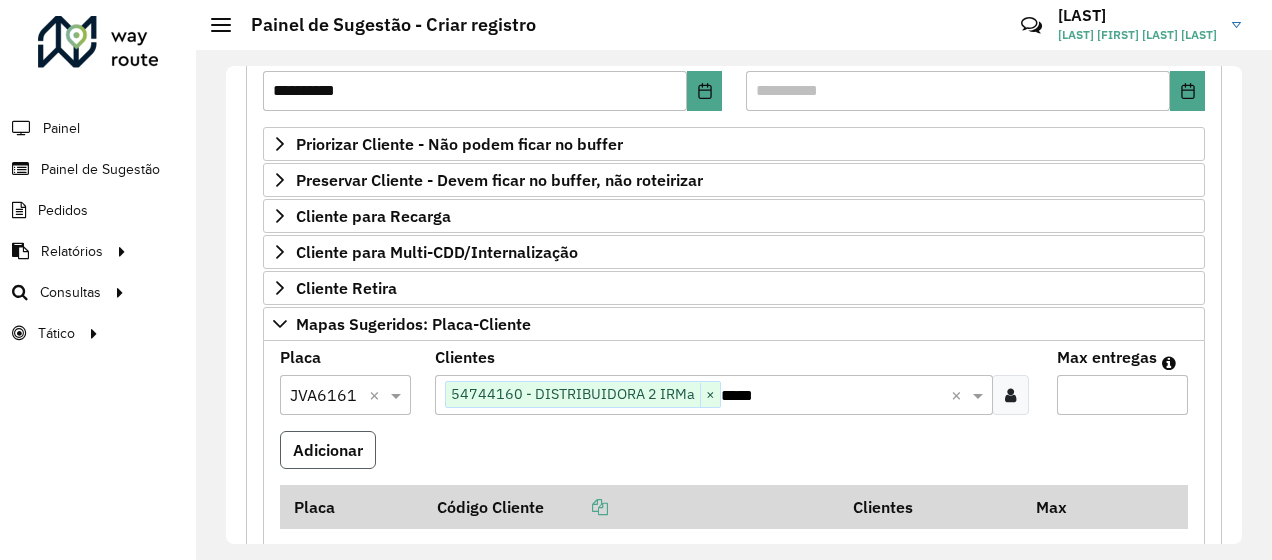 click on "Adicionar" at bounding box center [328, 450] 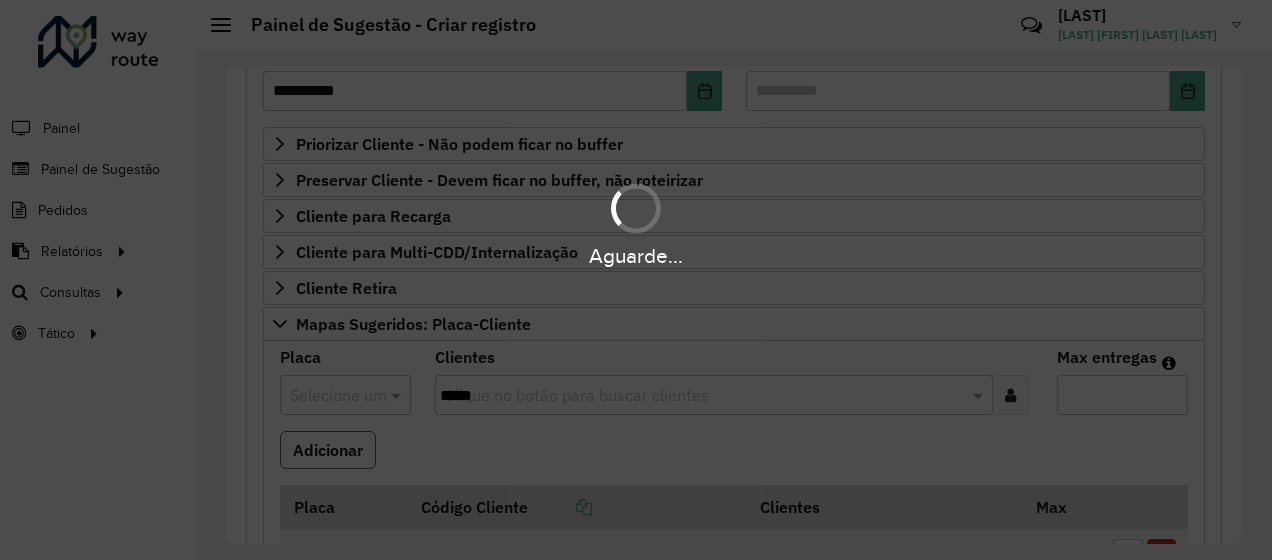 type 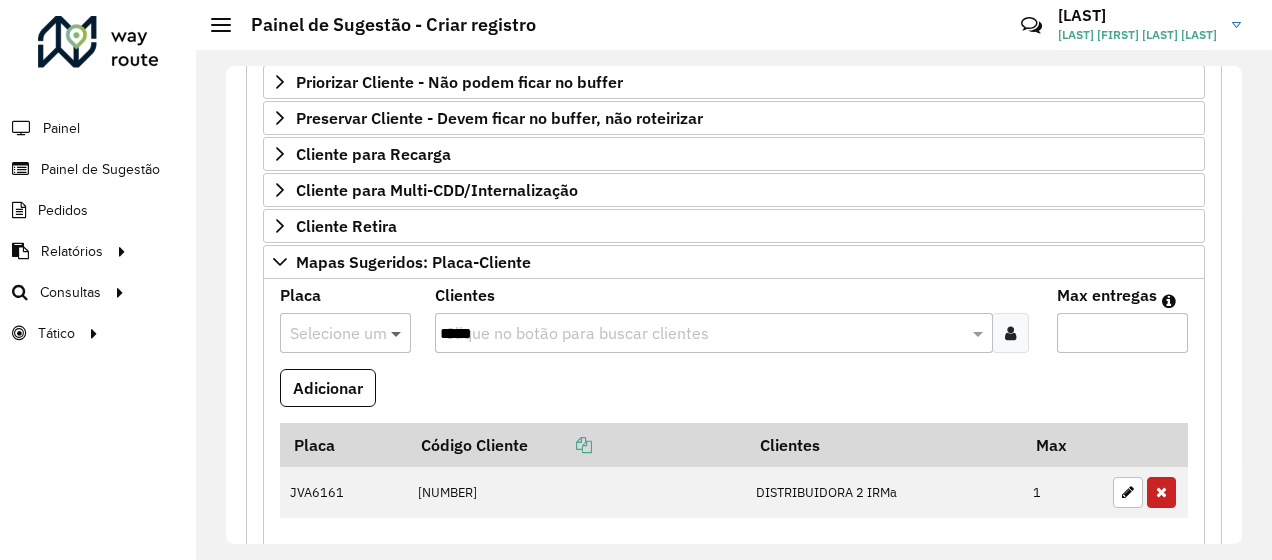 scroll, scrollTop: 500, scrollLeft: 0, axis: vertical 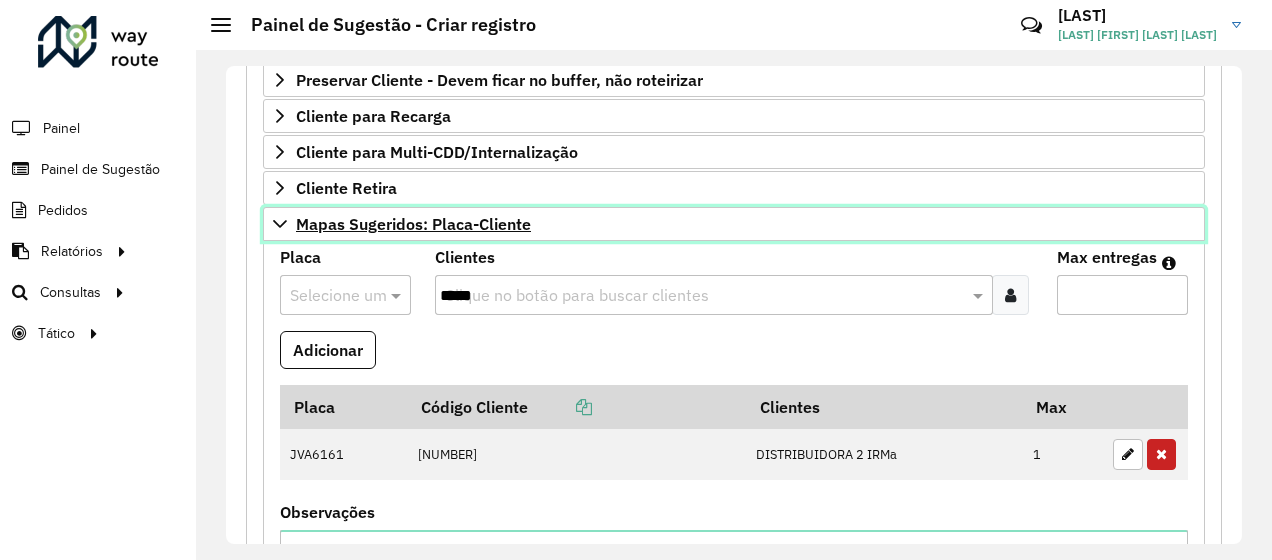 click 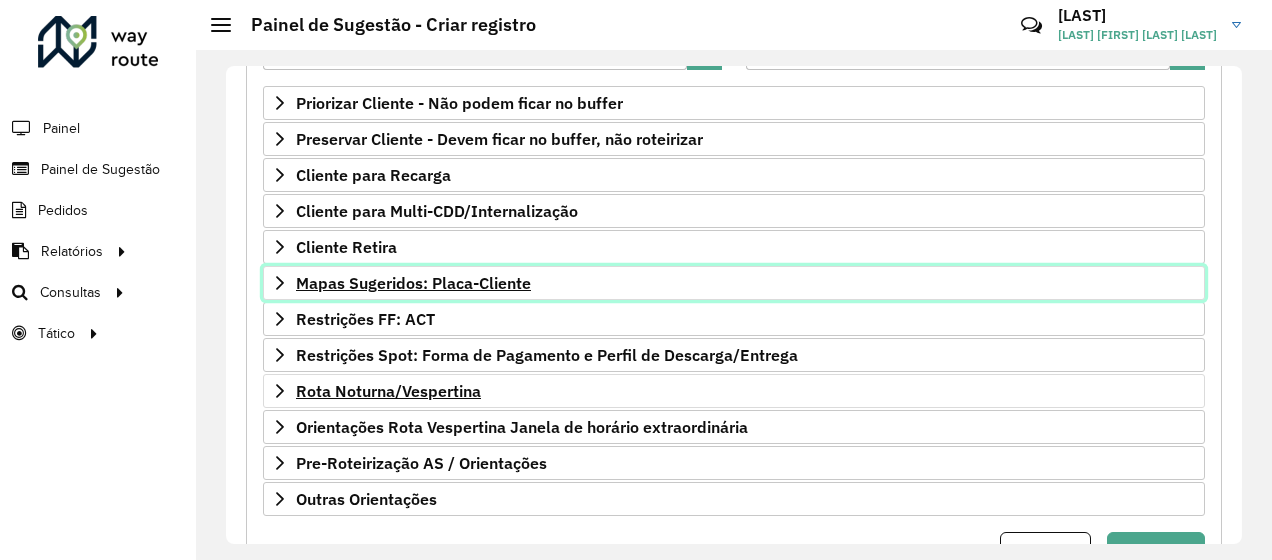 scroll, scrollTop: 426, scrollLeft: 0, axis: vertical 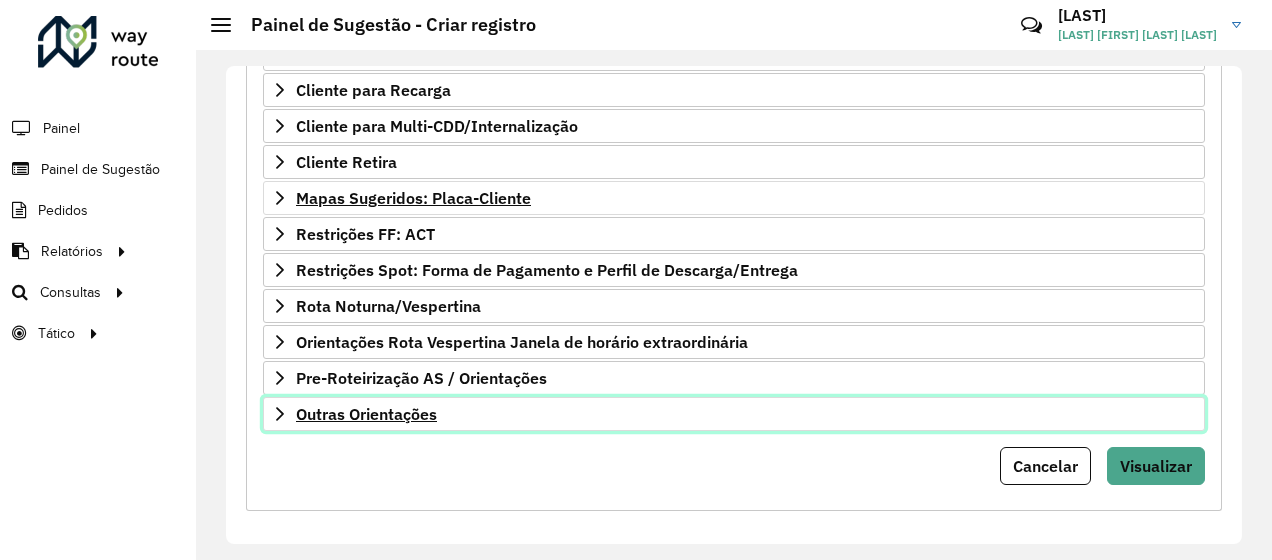 click on "Outras Orientações" at bounding box center [366, 414] 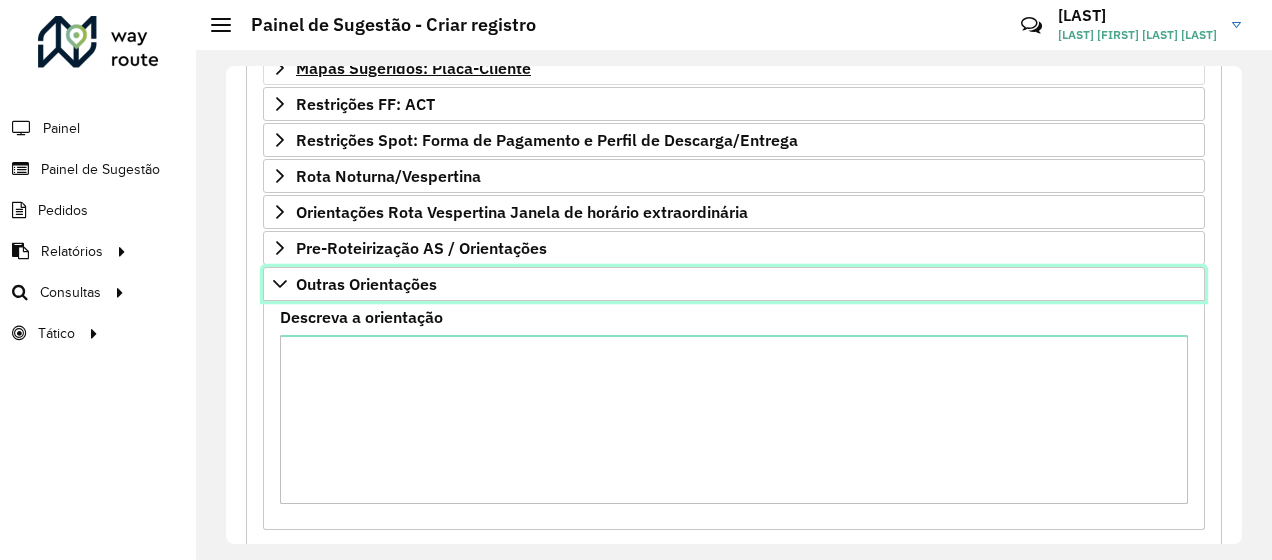 scroll, scrollTop: 626, scrollLeft: 0, axis: vertical 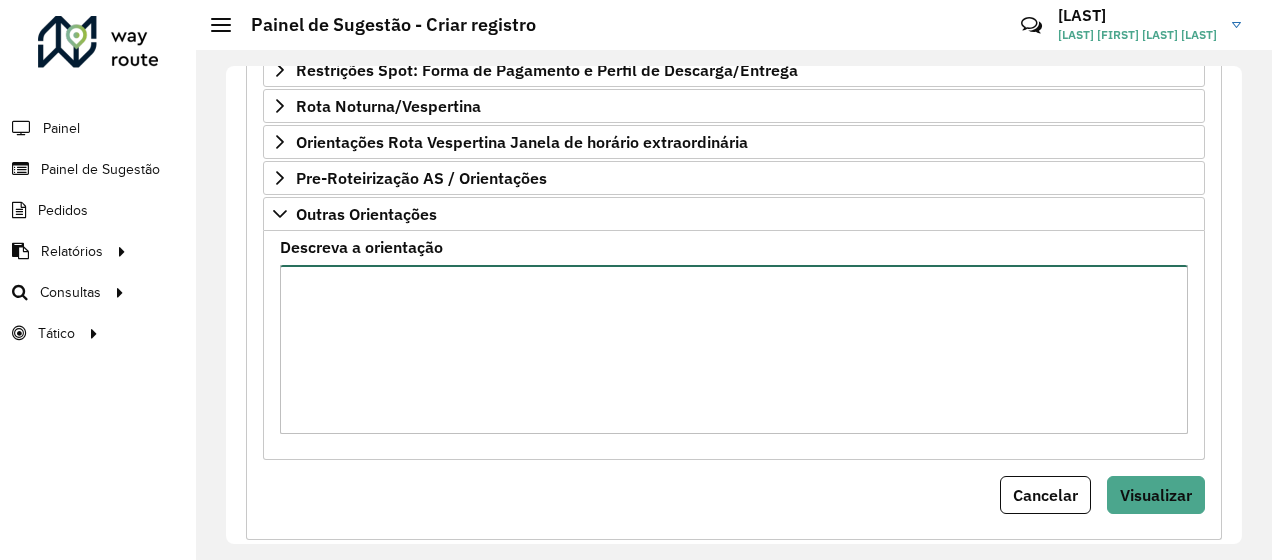 click on "Descreva a orientação" at bounding box center (734, 349) 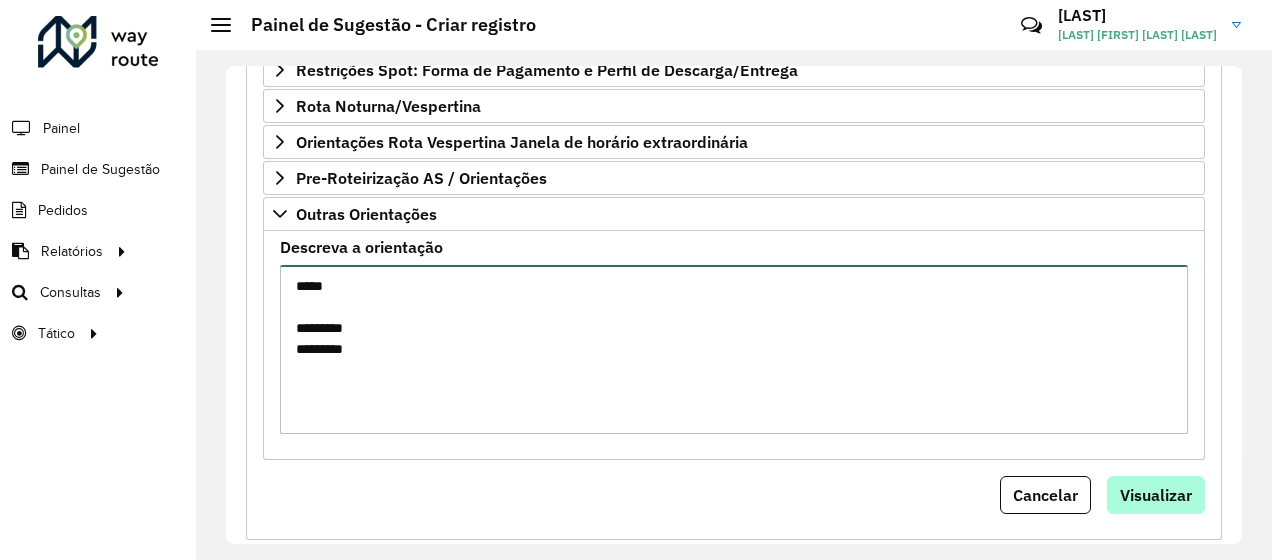 type on "*****
*********
*********" 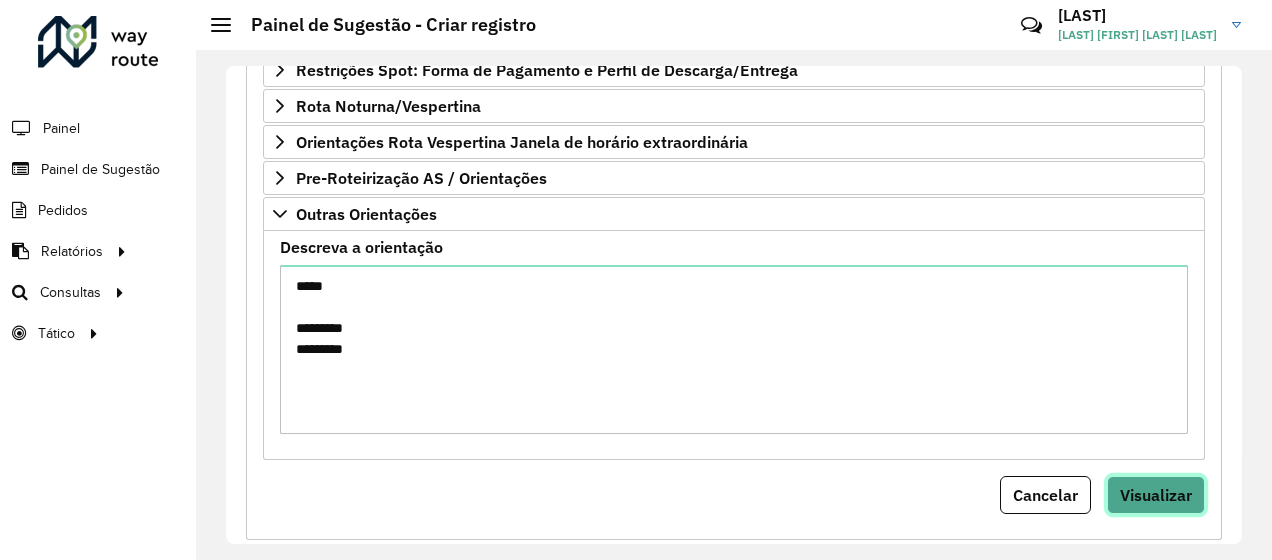 click on "Visualizar" at bounding box center [1156, 495] 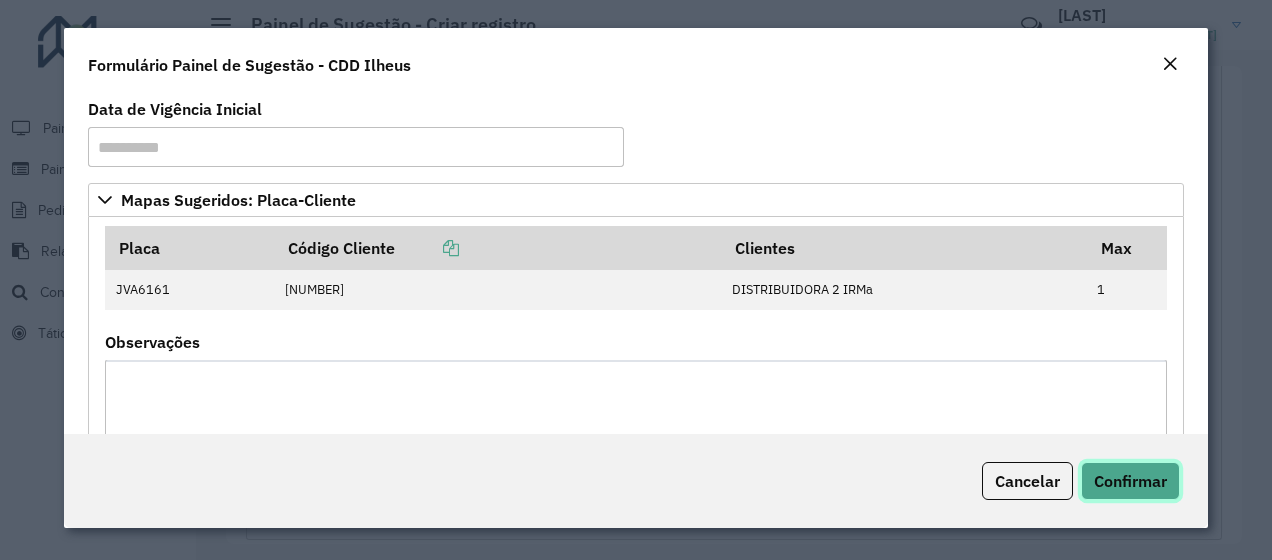 click on "Confirmar" 